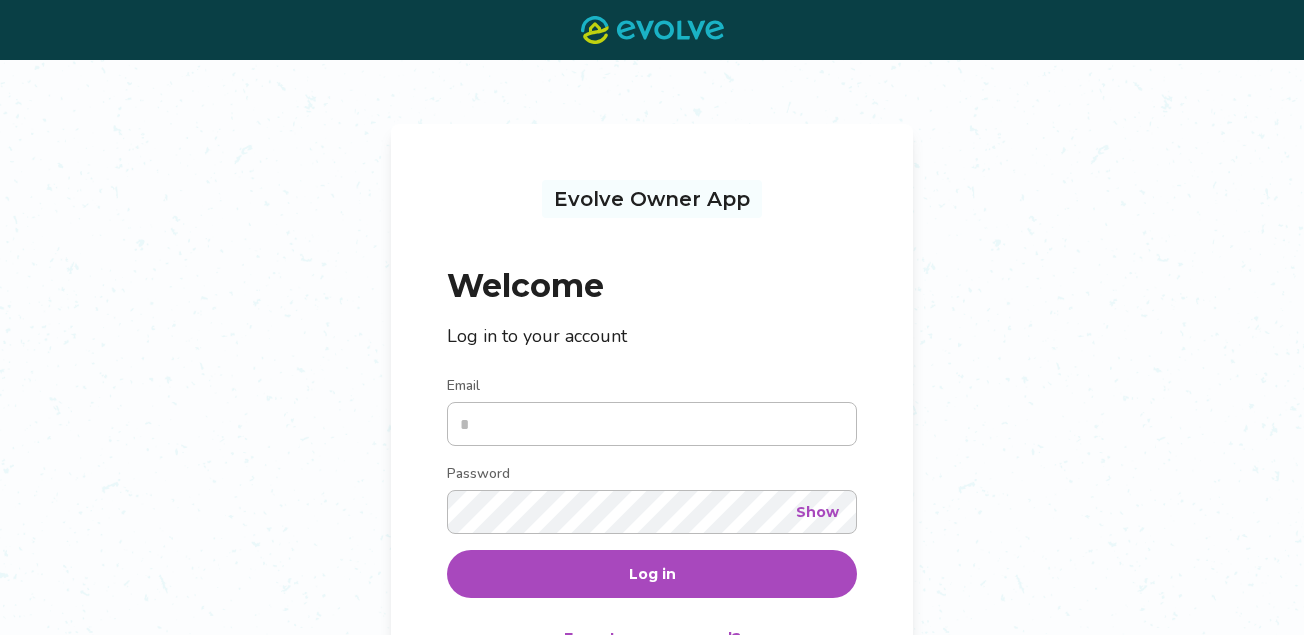 scroll, scrollTop: 0, scrollLeft: 0, axis: both 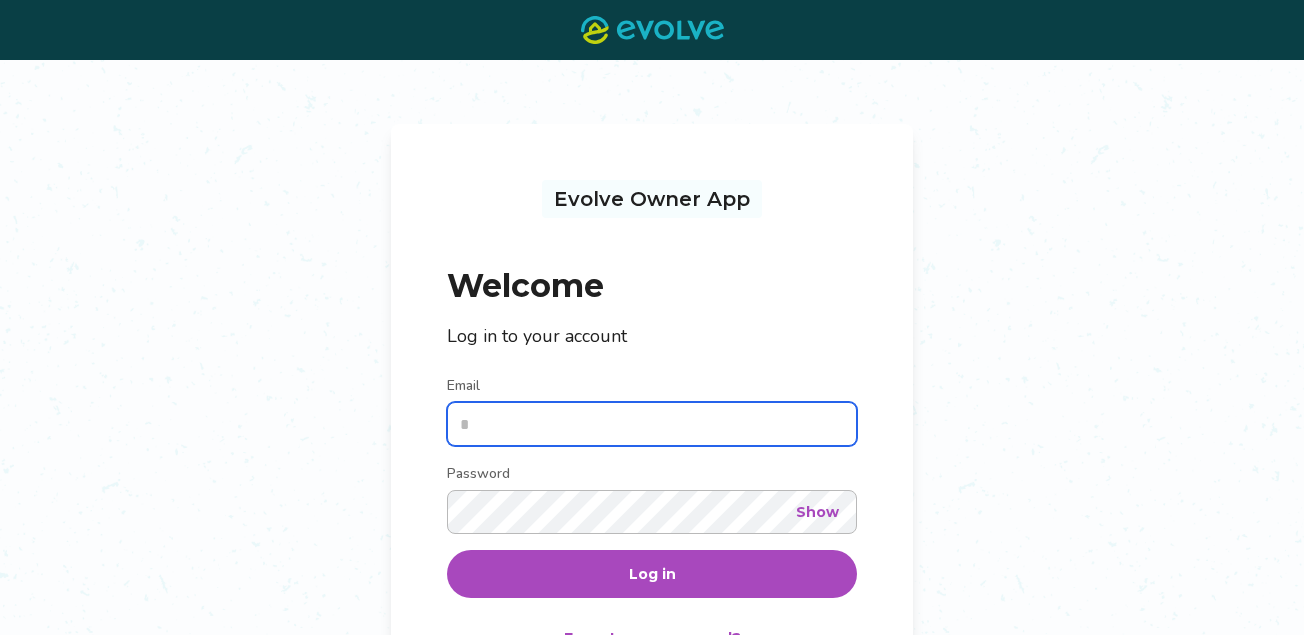 type on "**********" 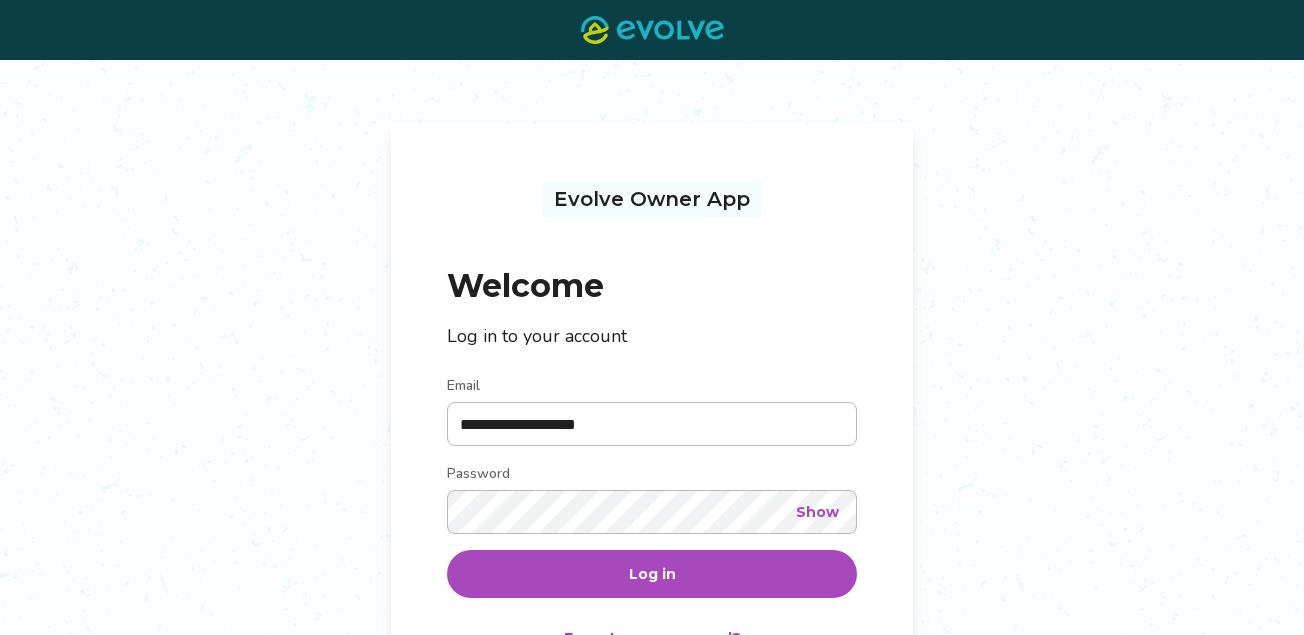click on "Log in" at bounding box center (652, 574) 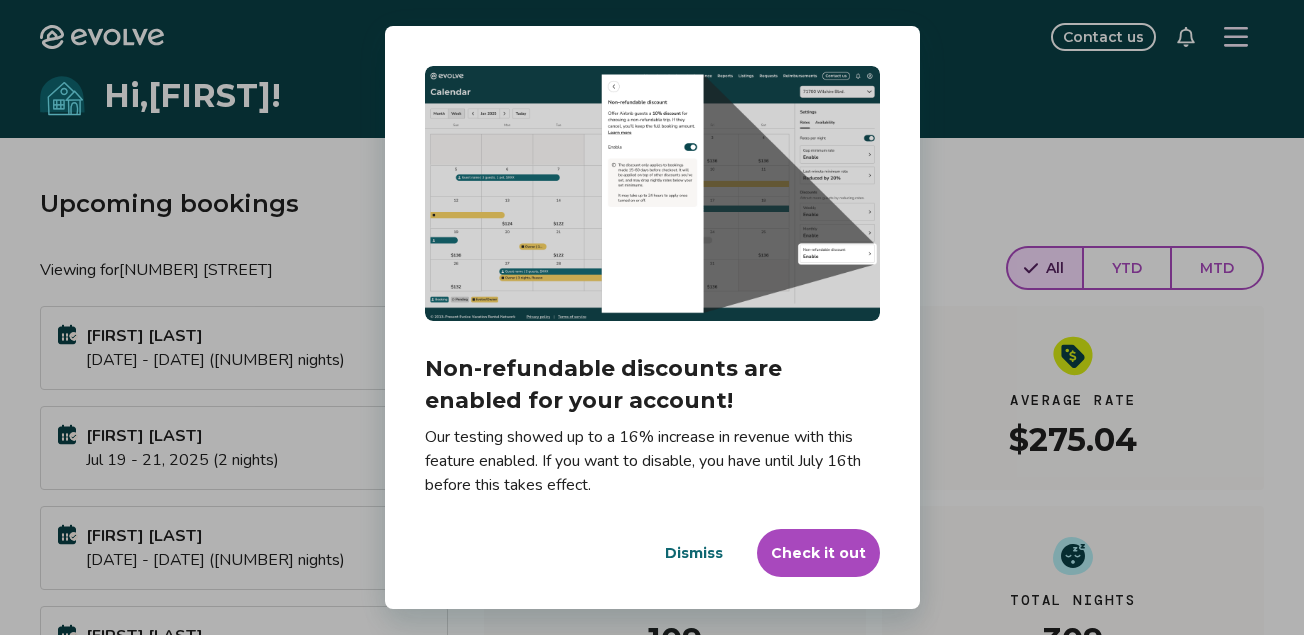 click on "Dismiss" at bounding box center [694, 553] 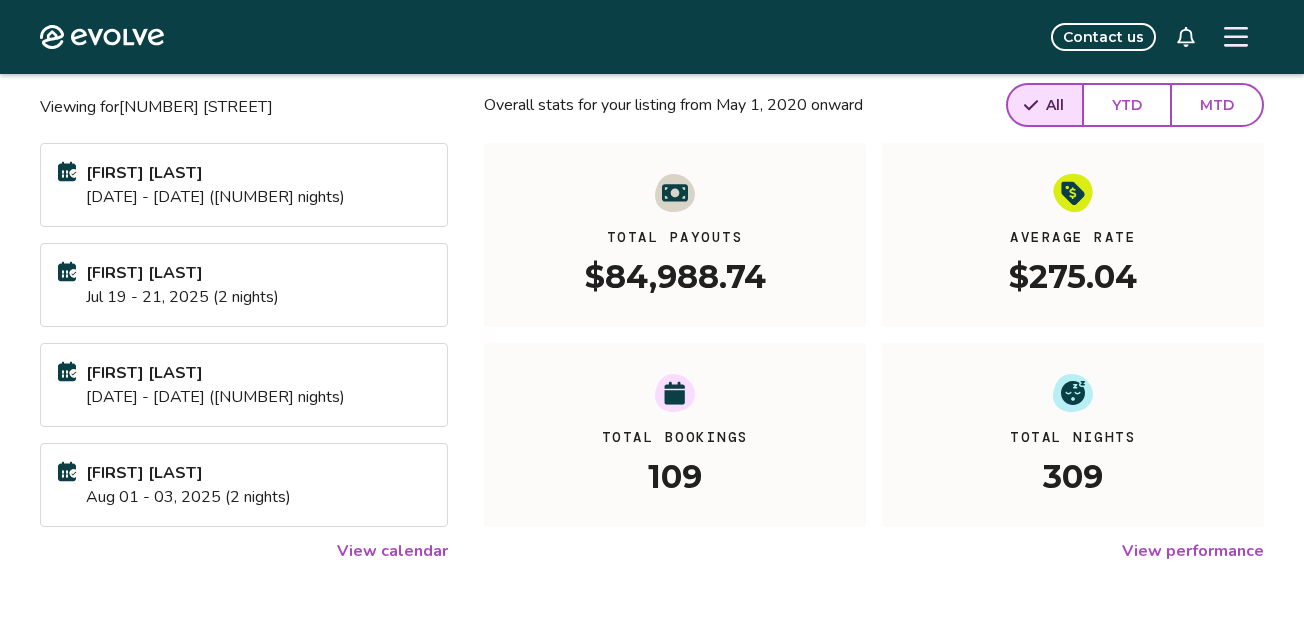 scroll, scrollTop: 170, scrollLeft: 0, axis: vertical 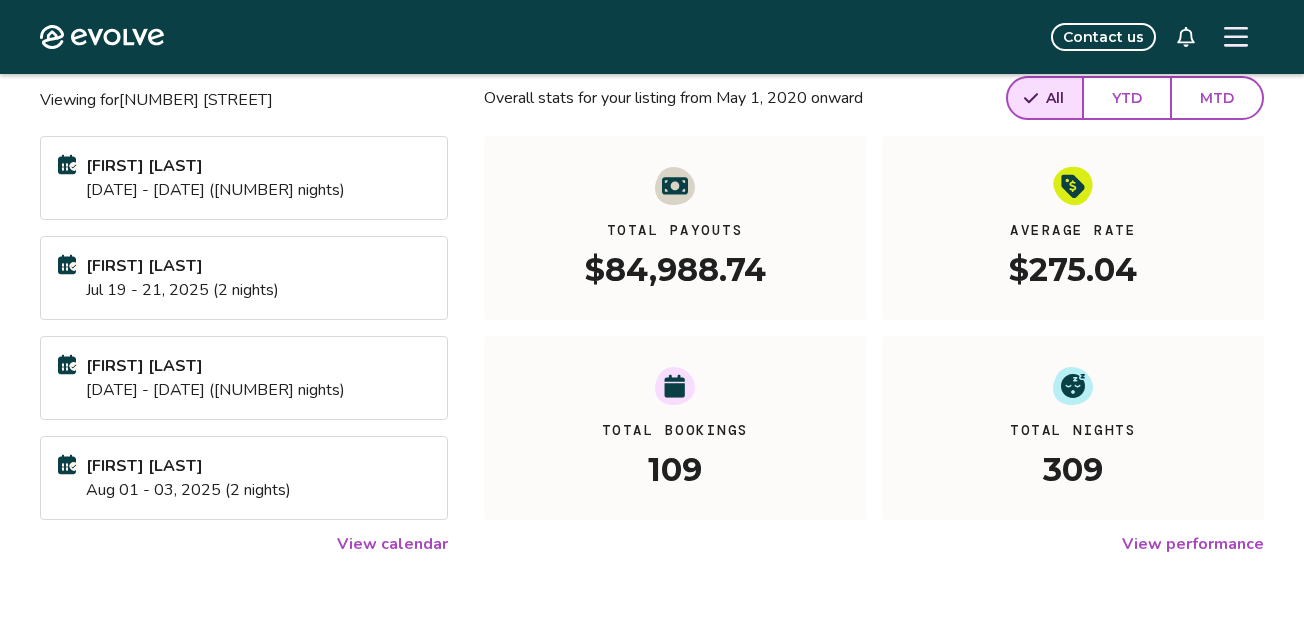 click on "View calendar" at bounding box center [392, 544] 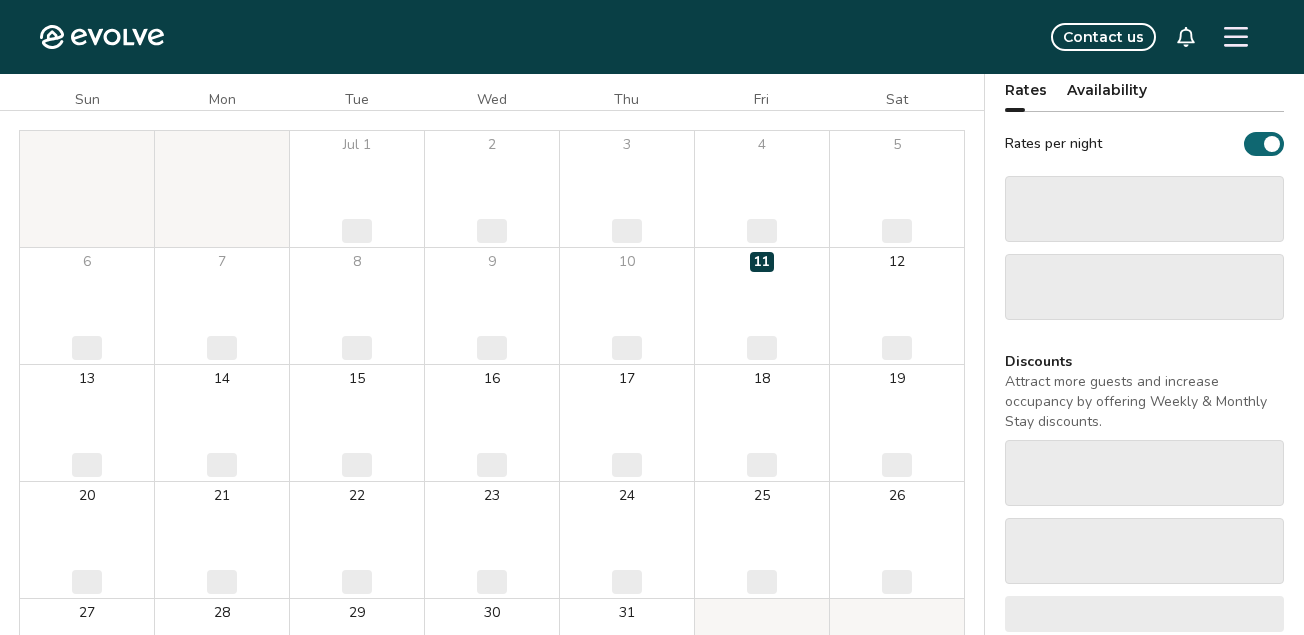 scroll, scrollTop: 0, scrollLeft: 0, axis: both 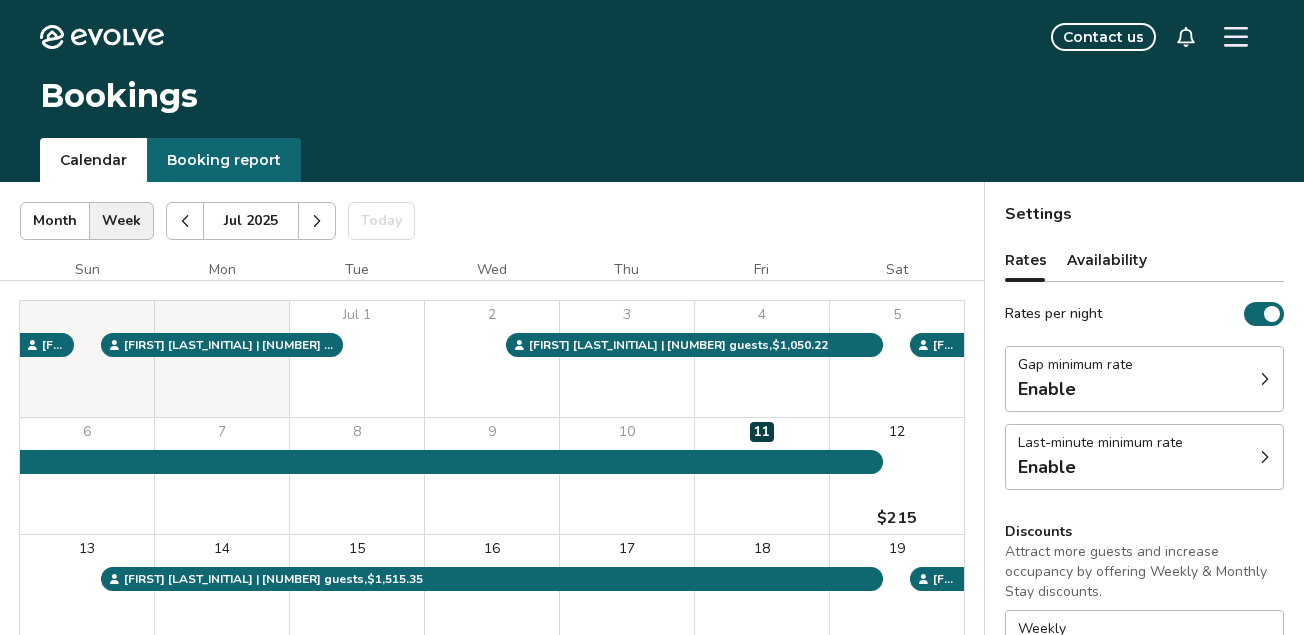 click on "Jul 2025" at bounding box center (251, 221) 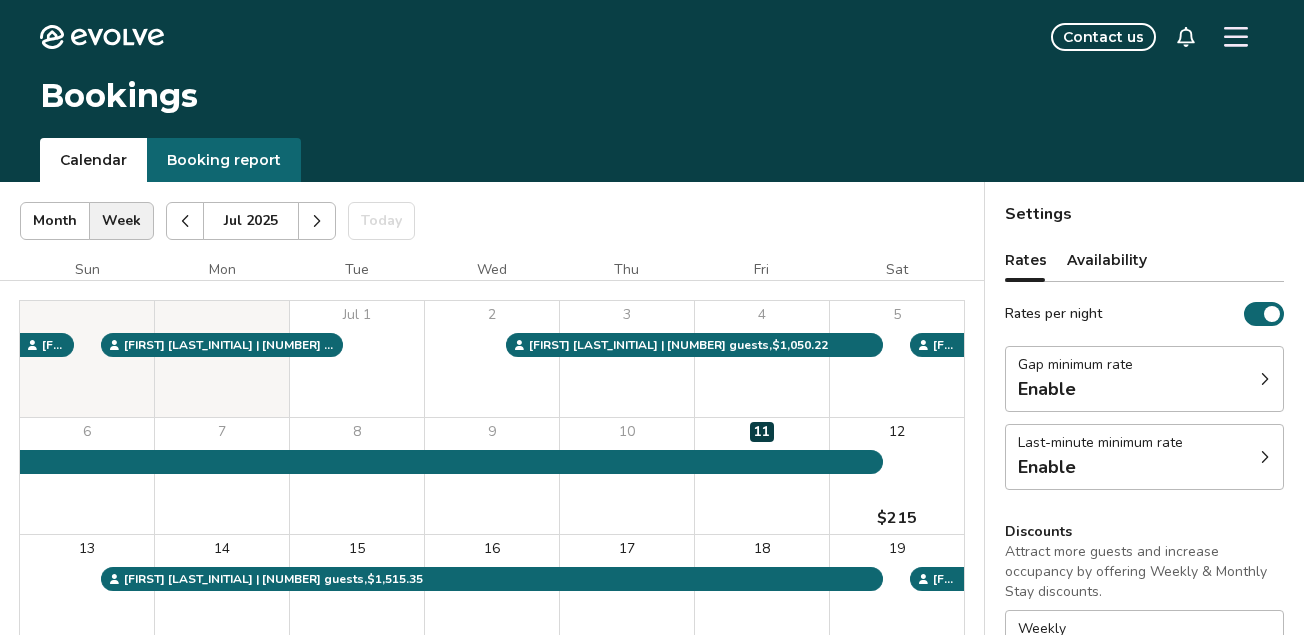 click 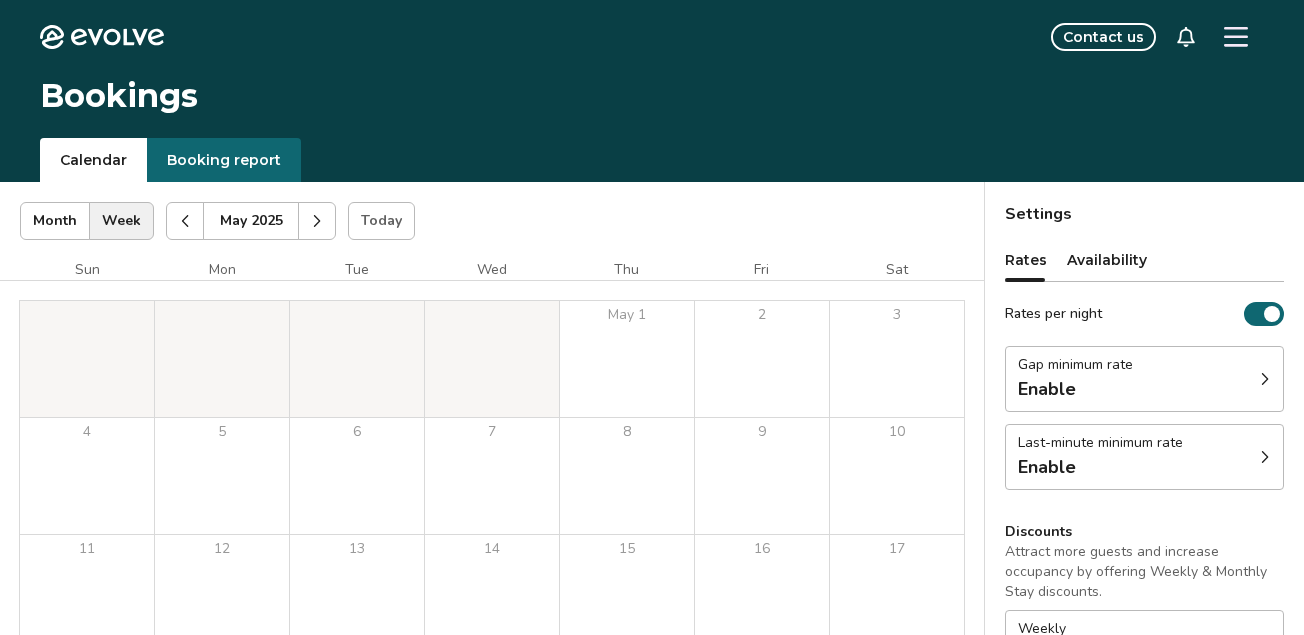 click 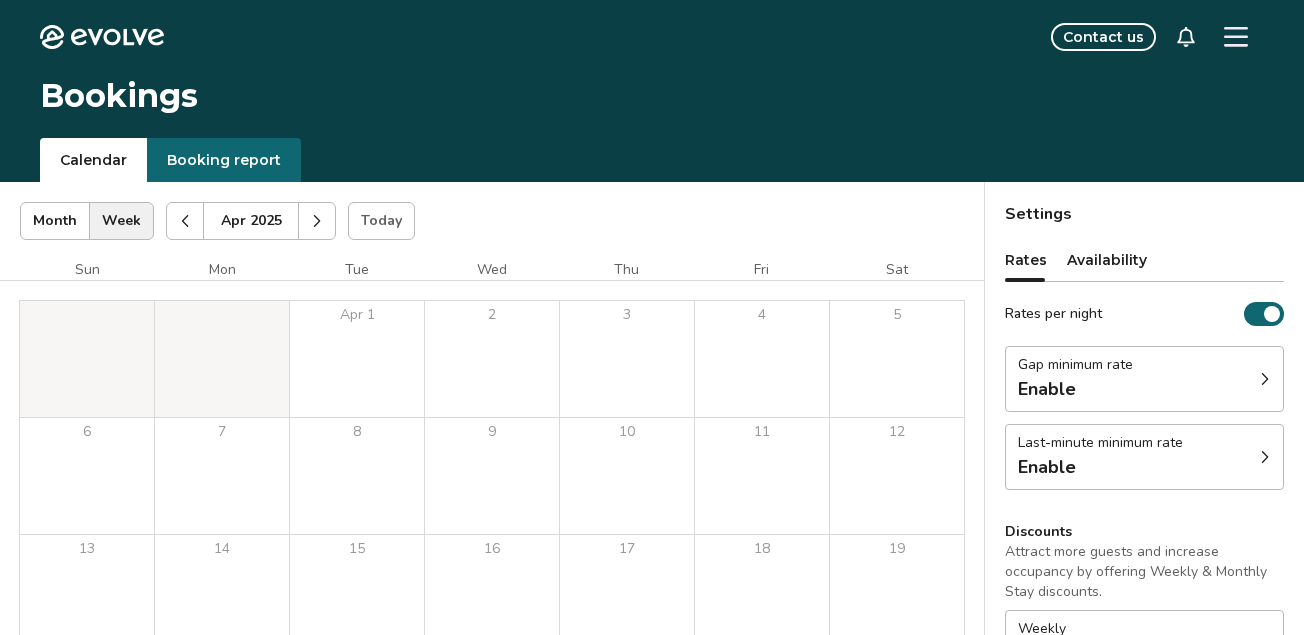 click 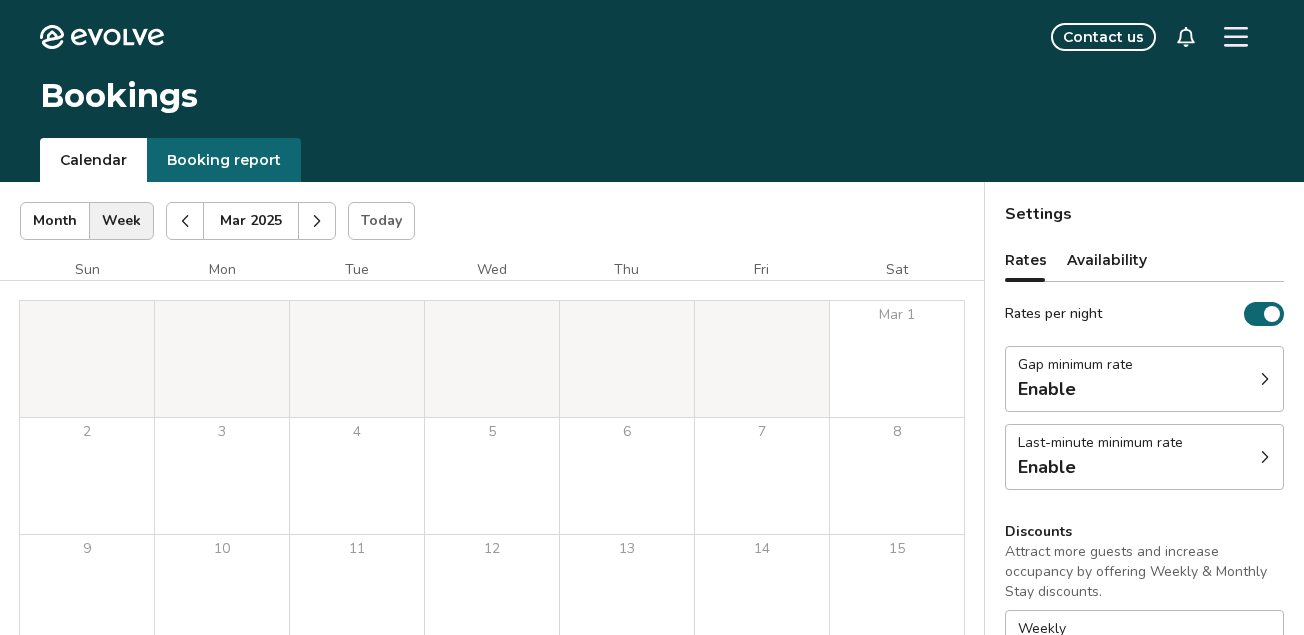 click 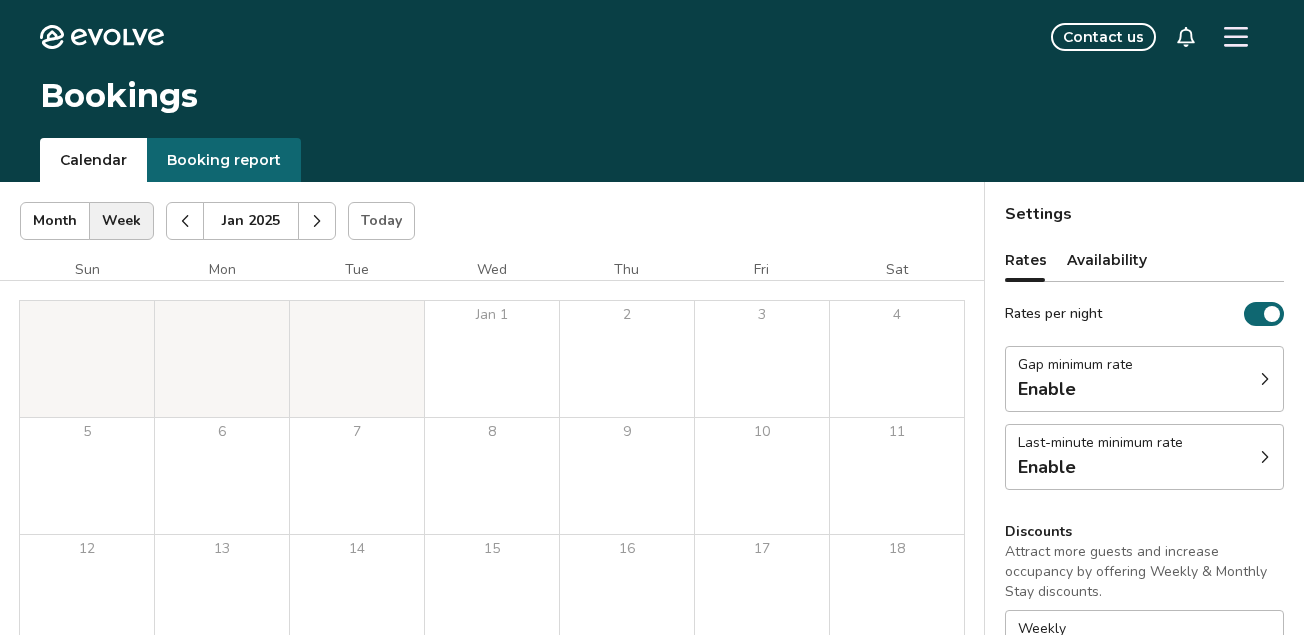 click 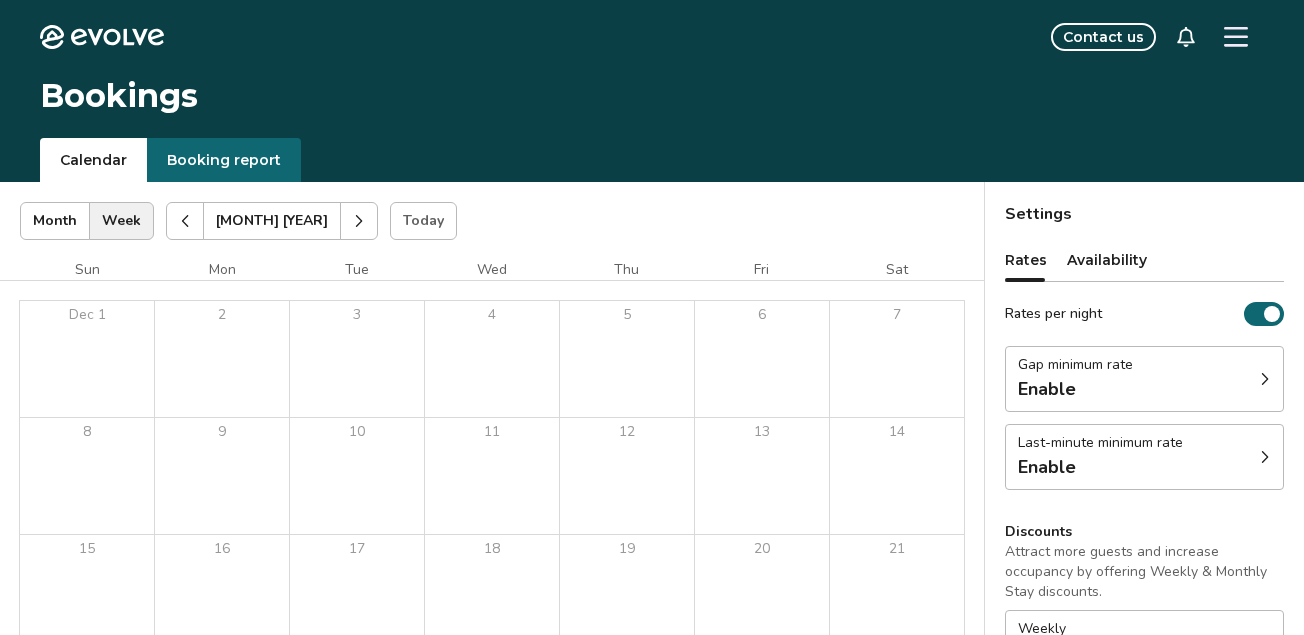 click 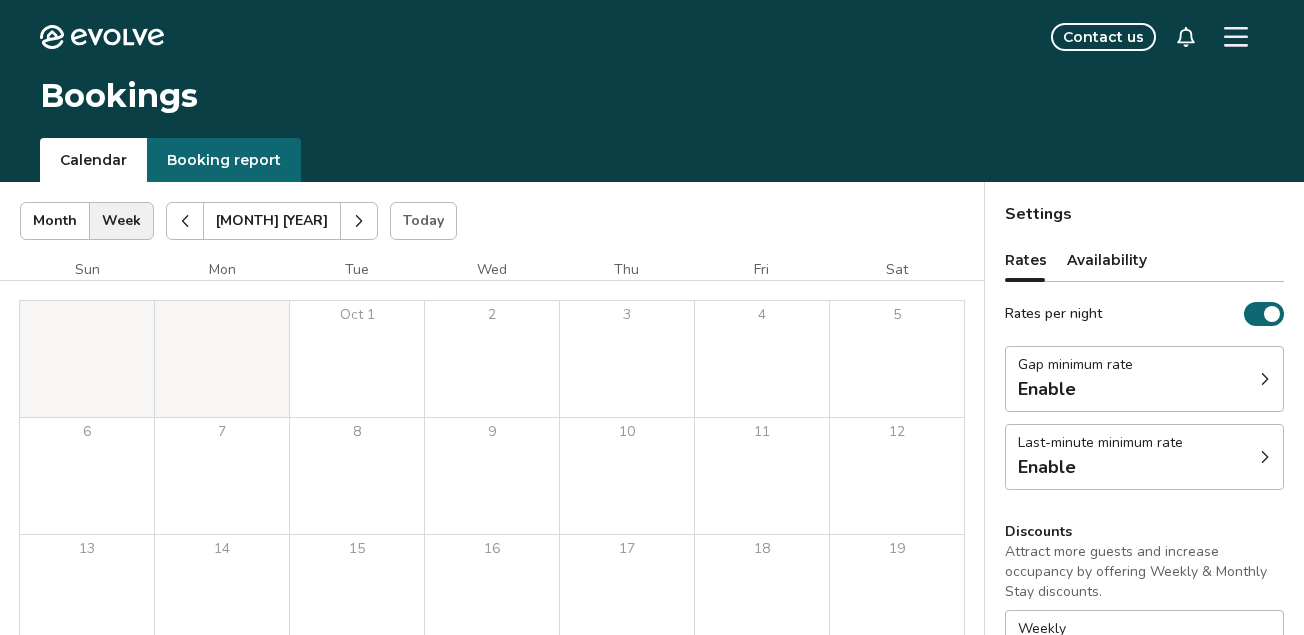 click 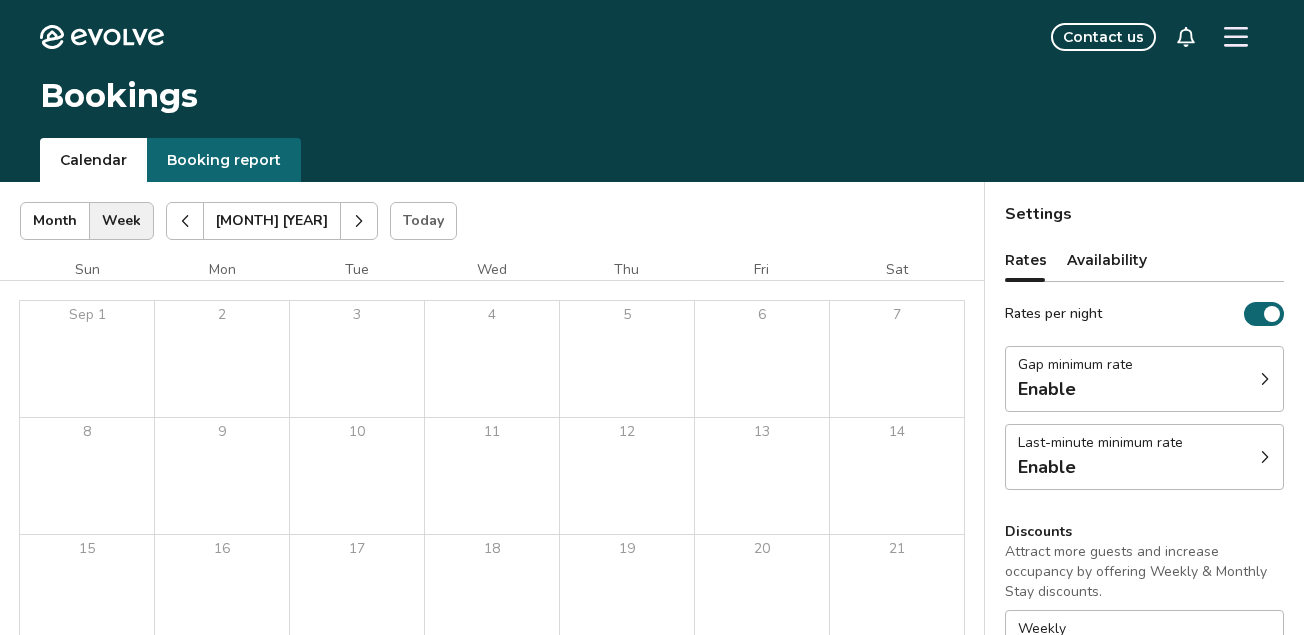 click 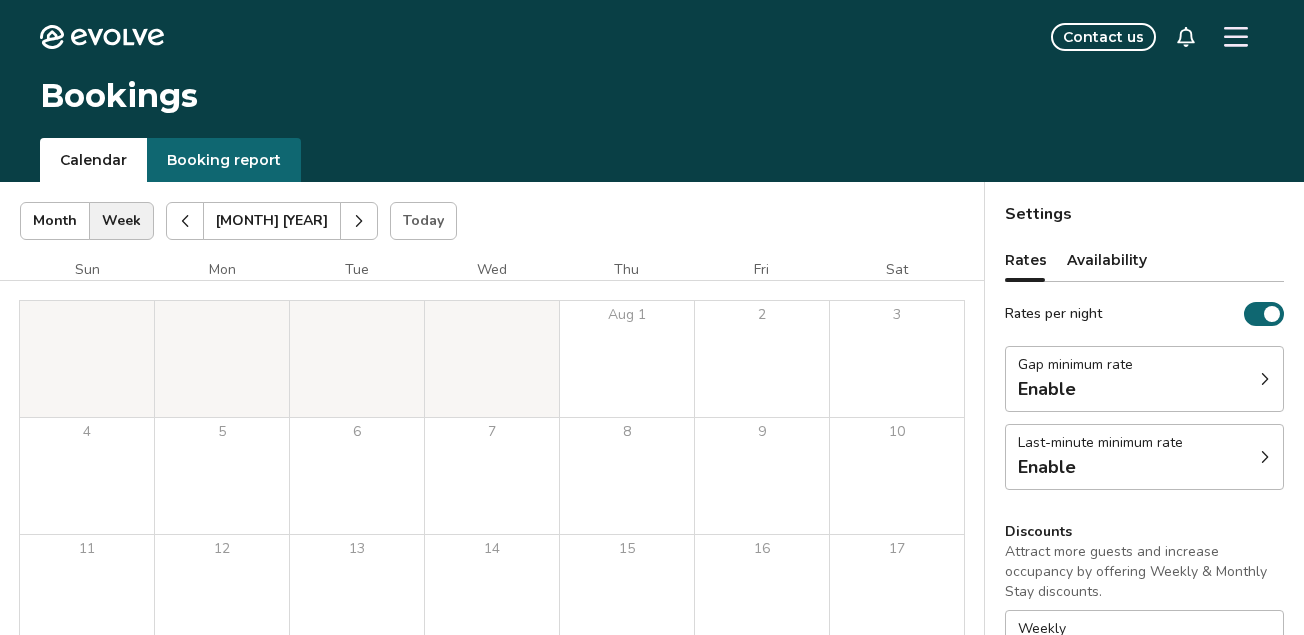 click 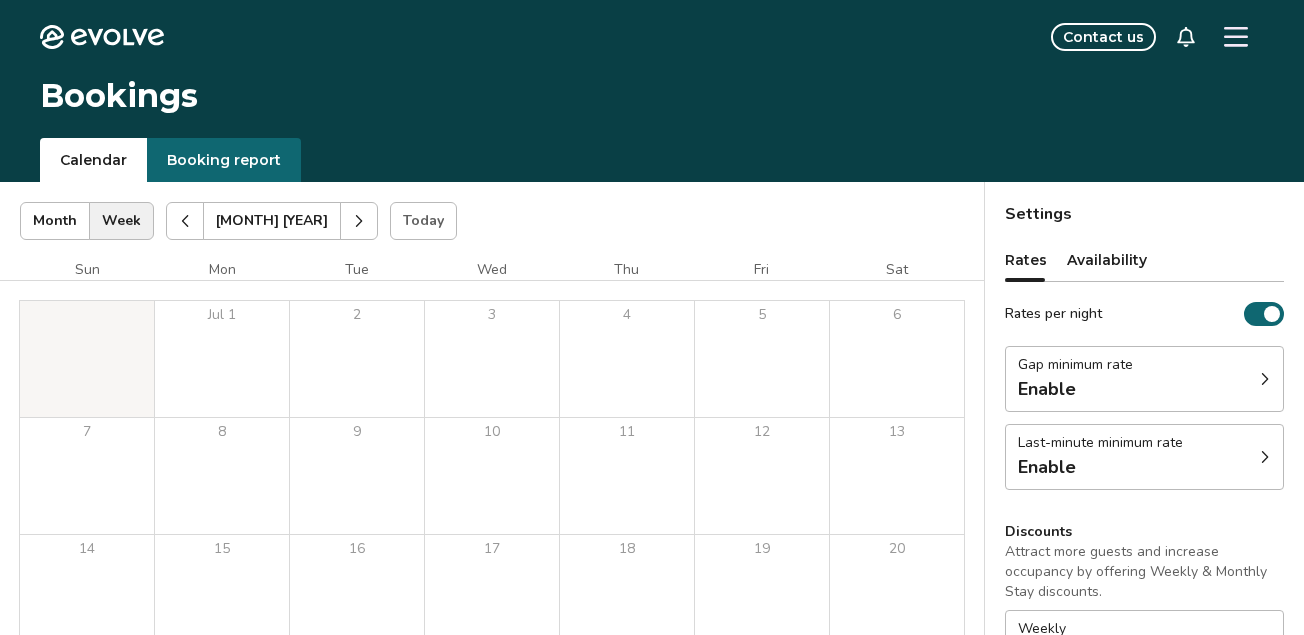 click 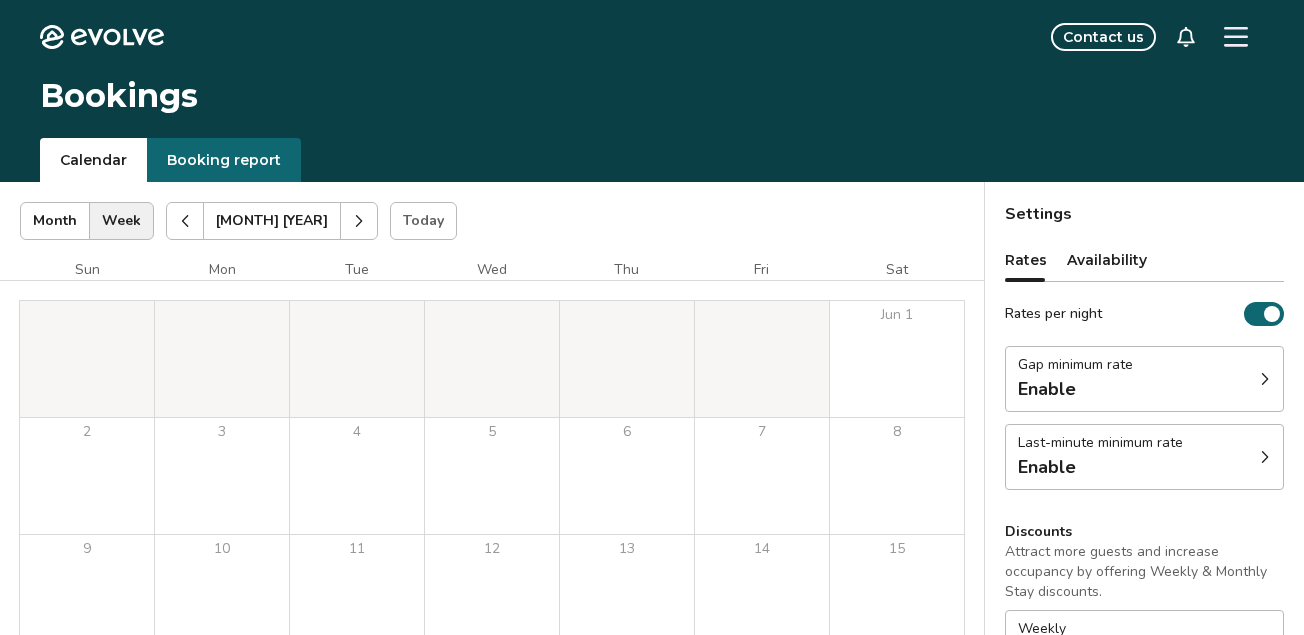 click 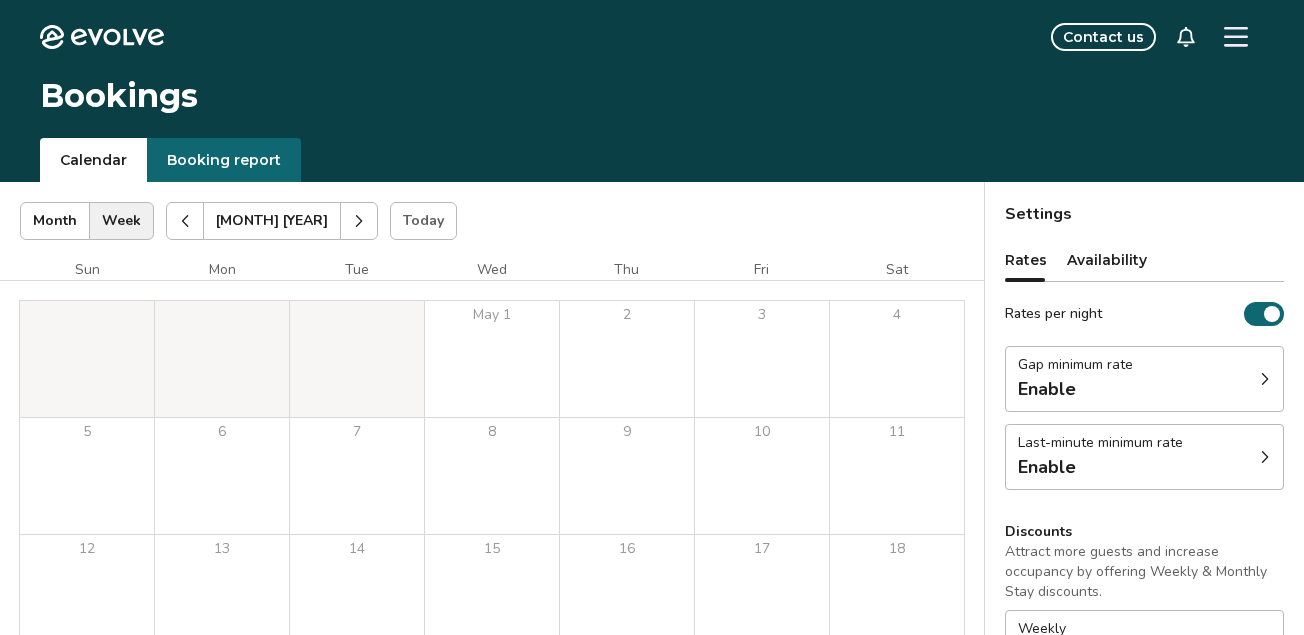 click 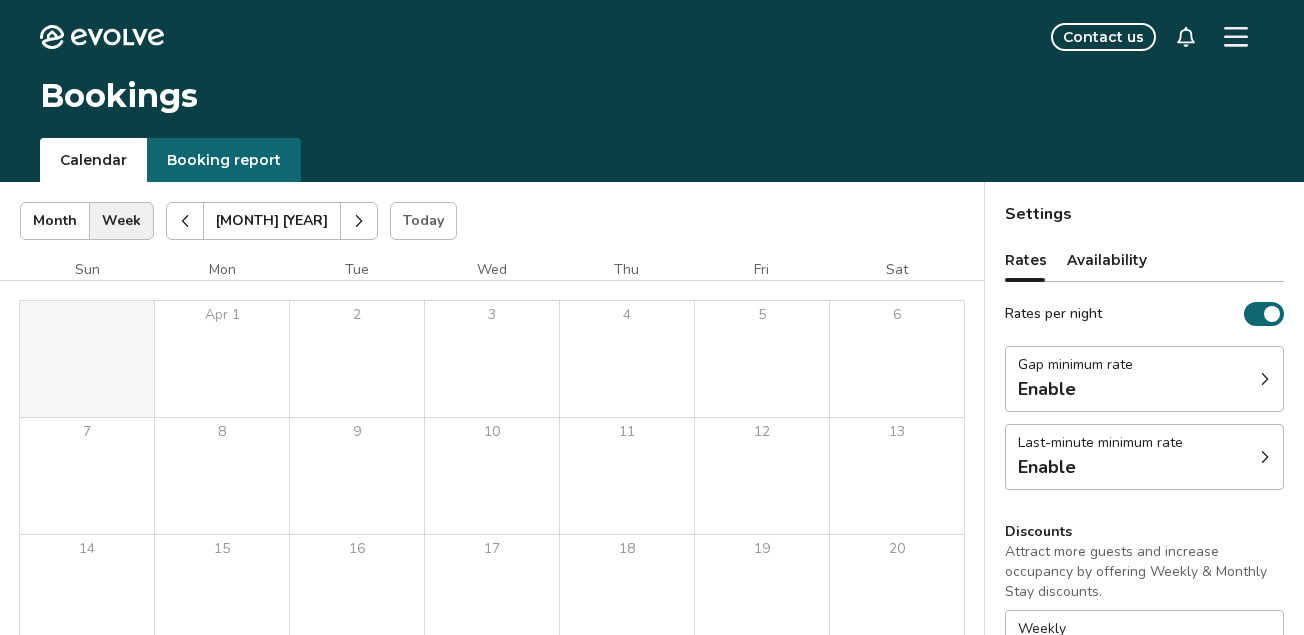 click 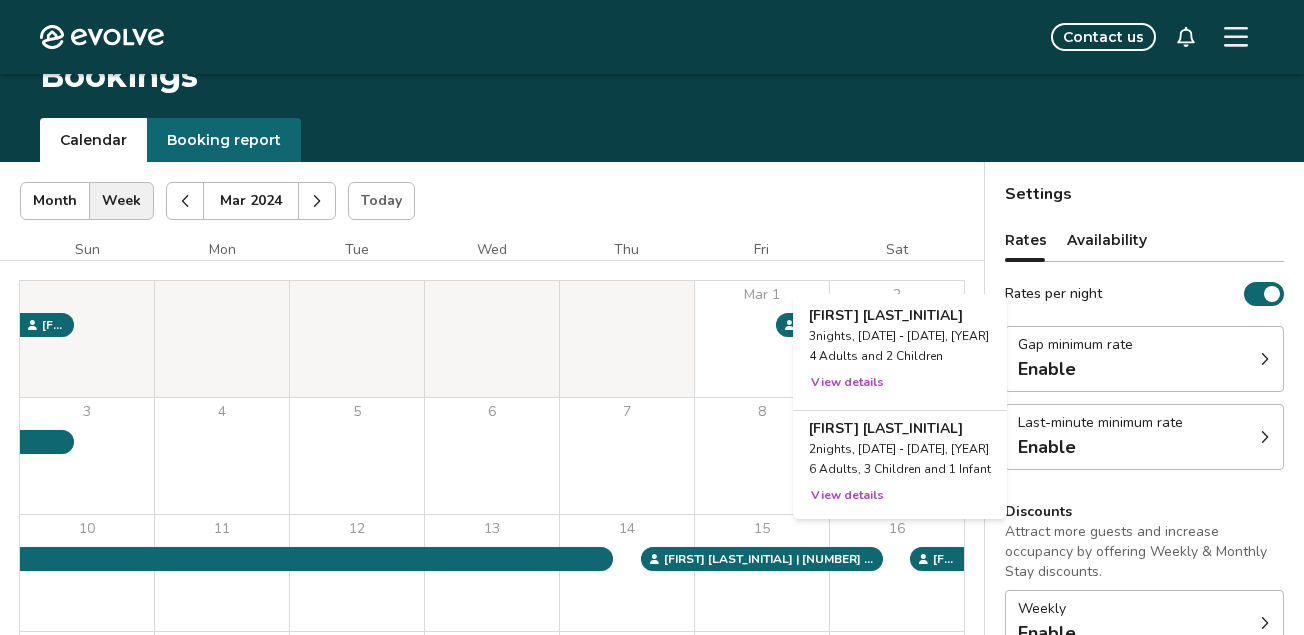 scroll, scrollTop: 0, scrollLeft: 0, axis: both 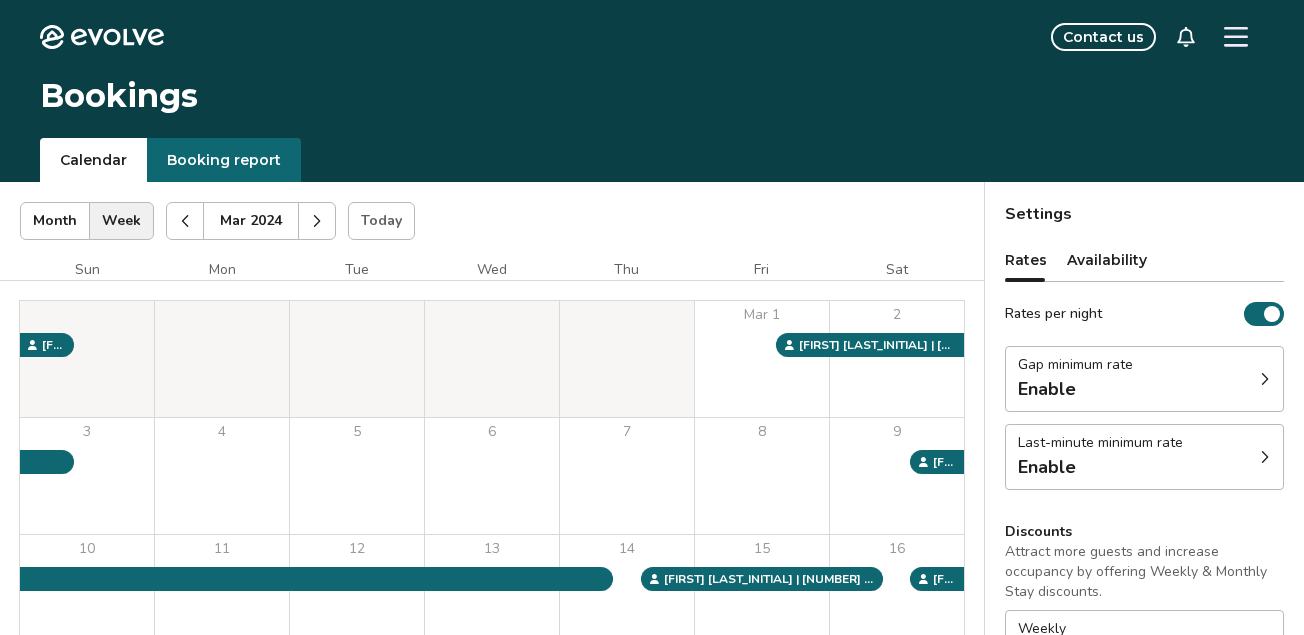 click on "Booking report" at bounding box center (224, 160) 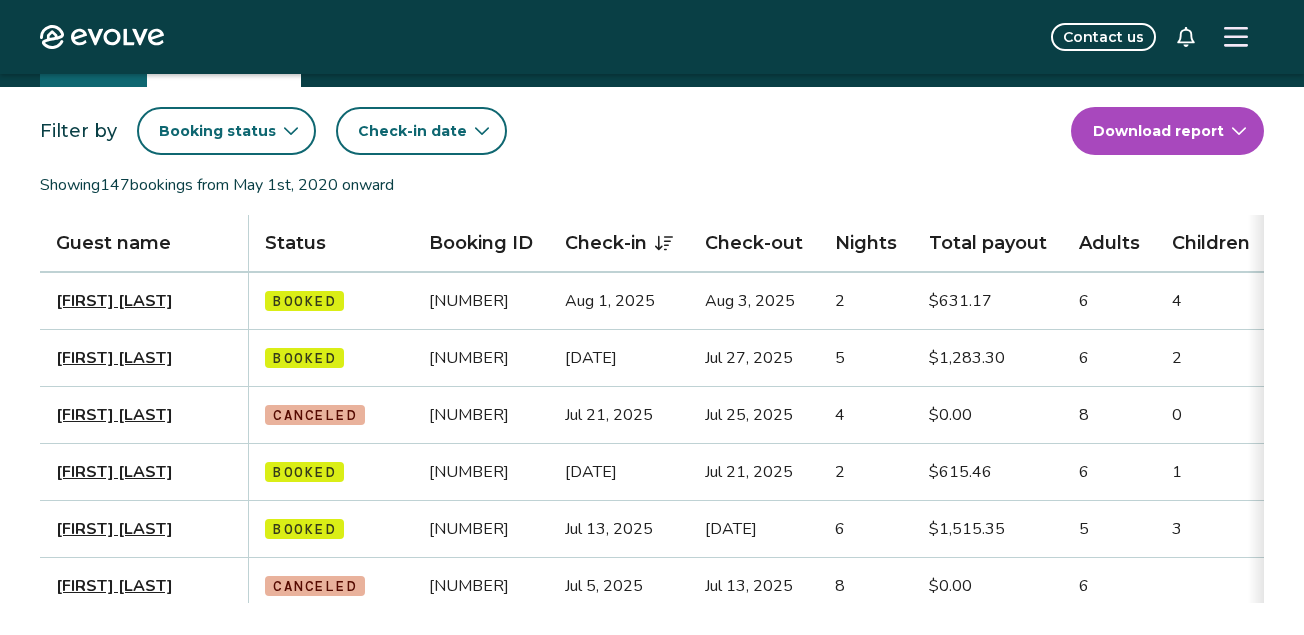 scroll, scrollTop: 87, scrollLeft: 0, axis: vertical 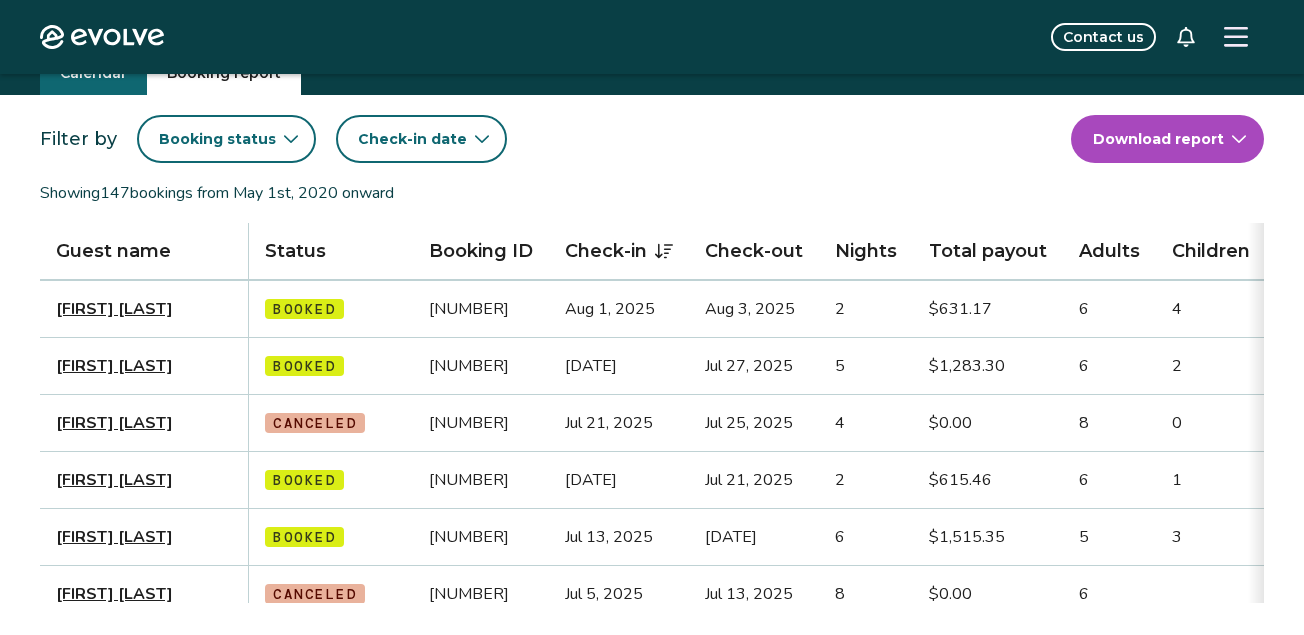 click on "Check-in date" at bounding box center (412, 139) 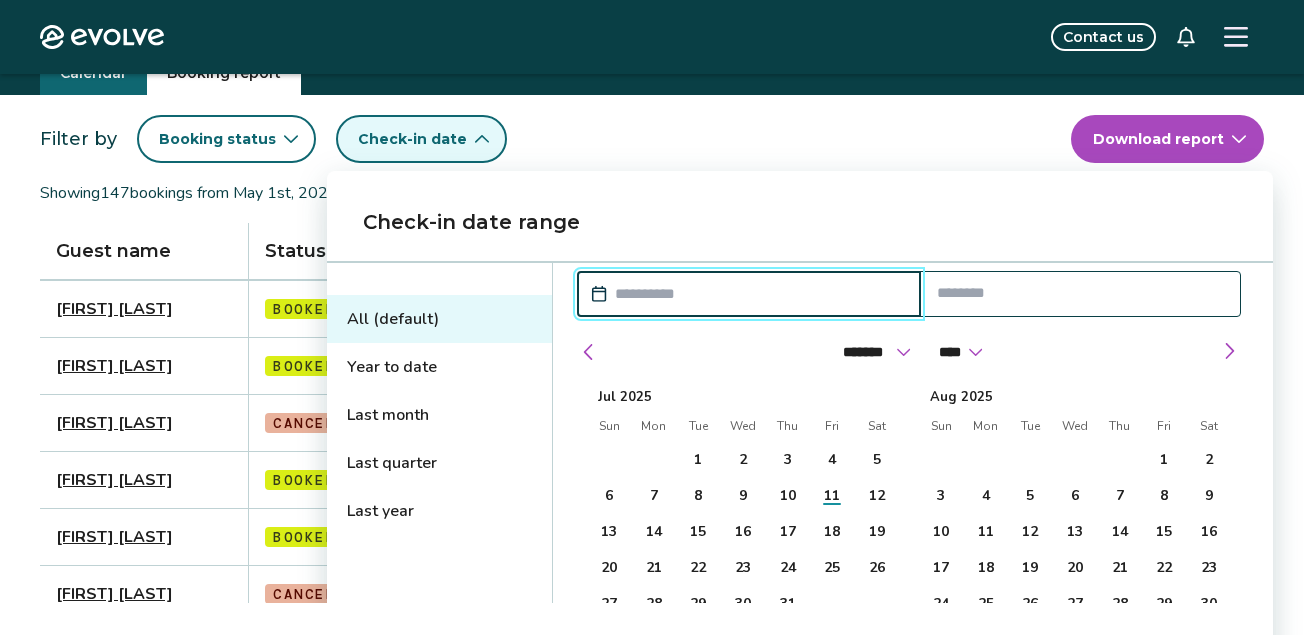 click at bounding box center [749, 294] 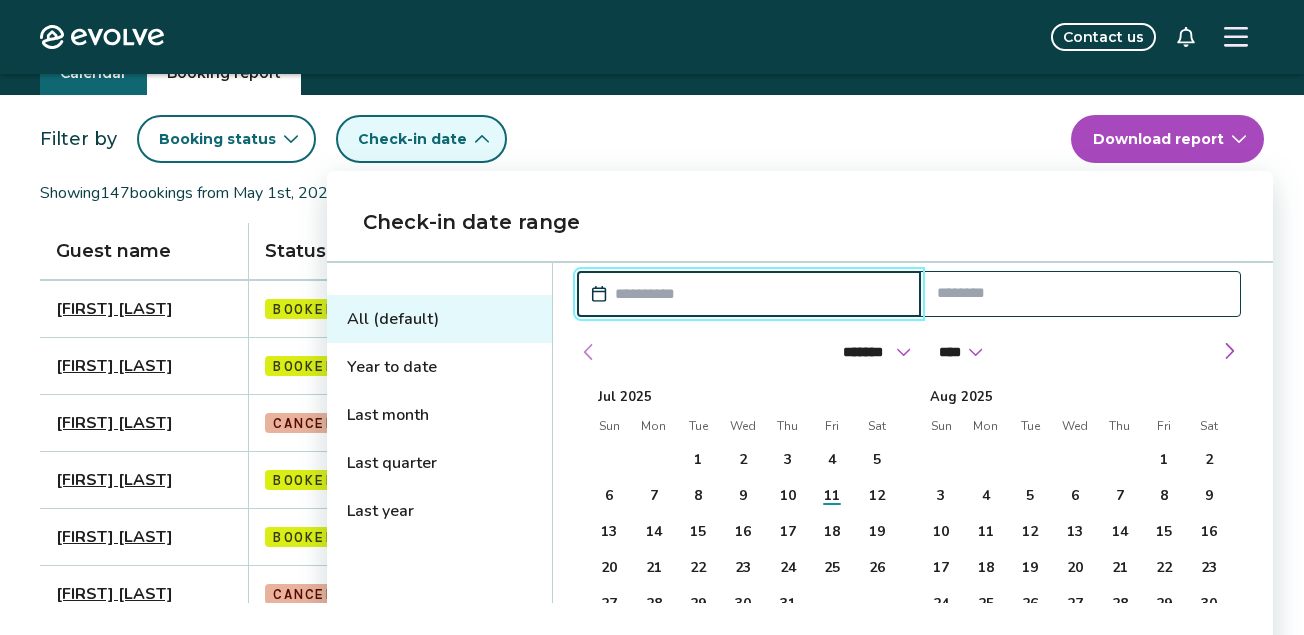 click at bounding box center [589, 352] 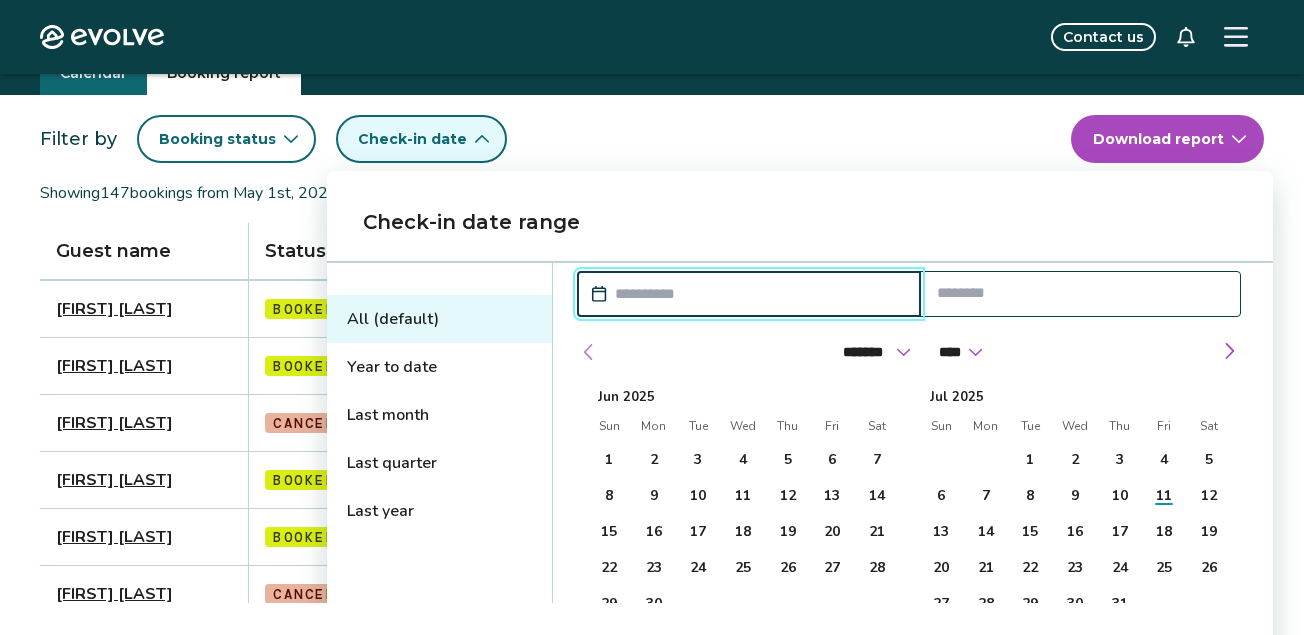 click at bounding box center (589, 352) 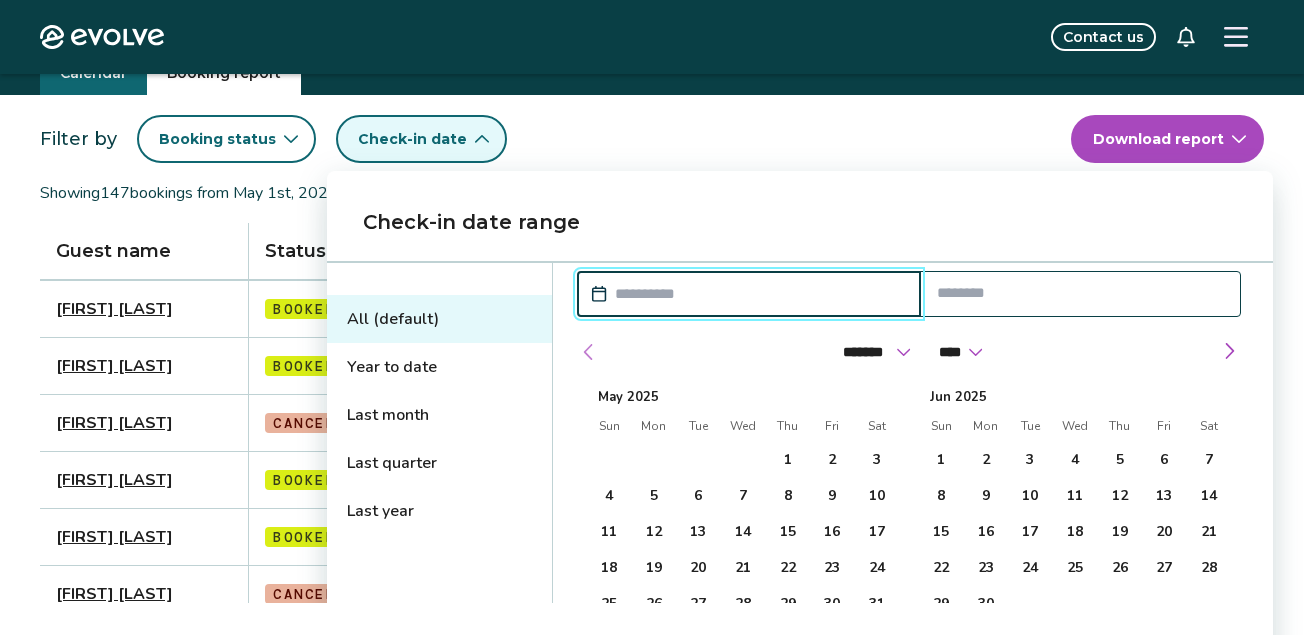 click at bounding box center (589, 352) 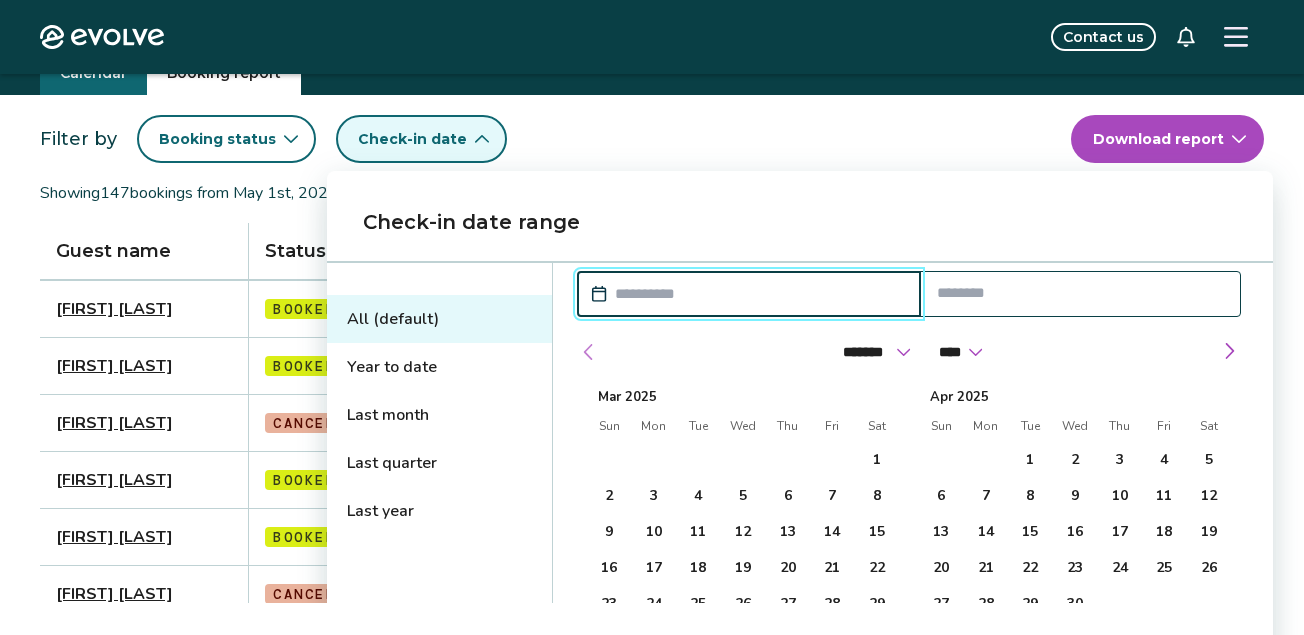 click at bounding box center [589, 352] 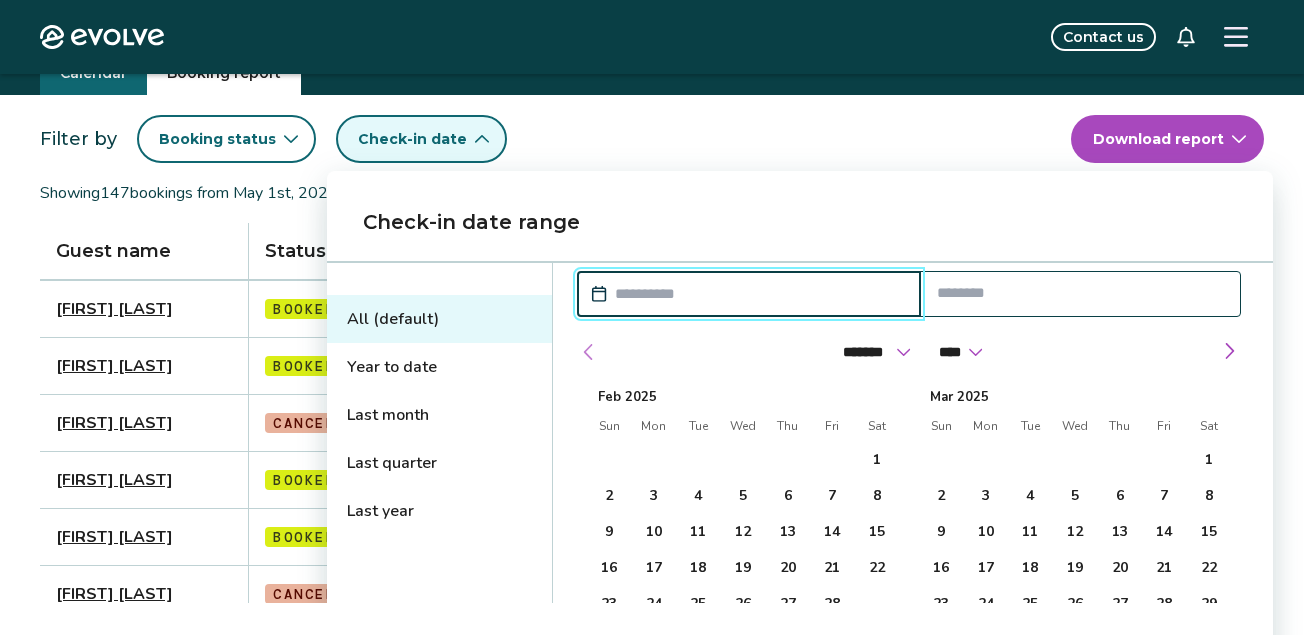 click at bounding box center (589, 352) 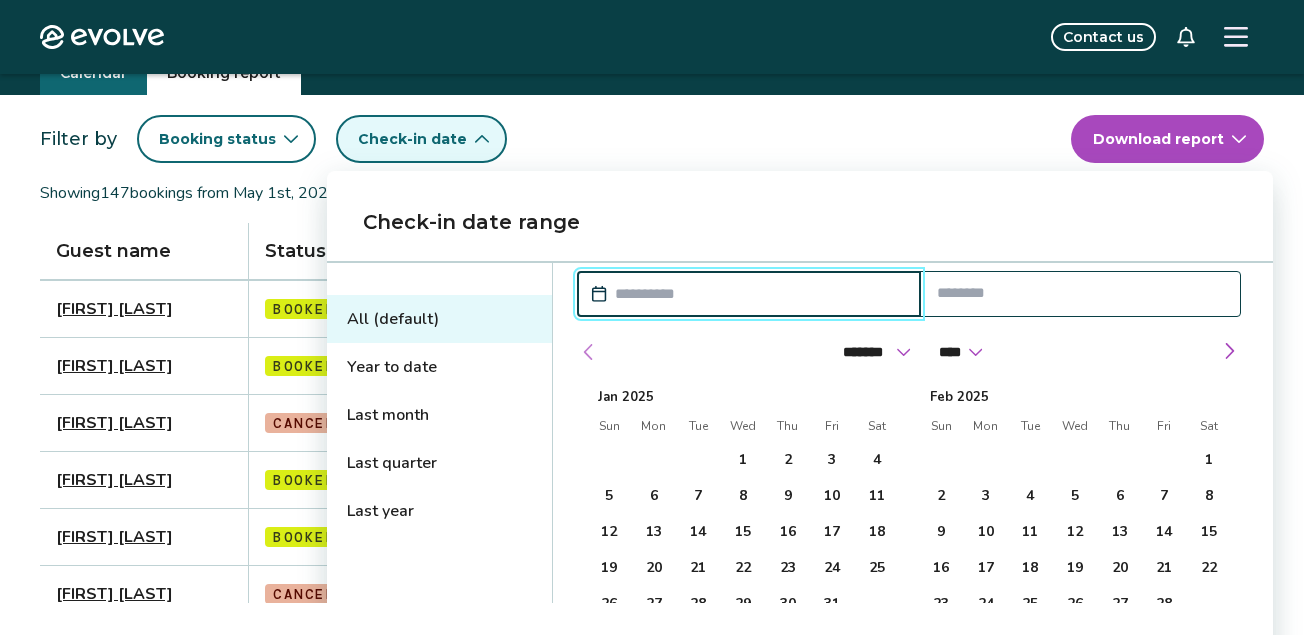 click at bounding box center [589, 352] 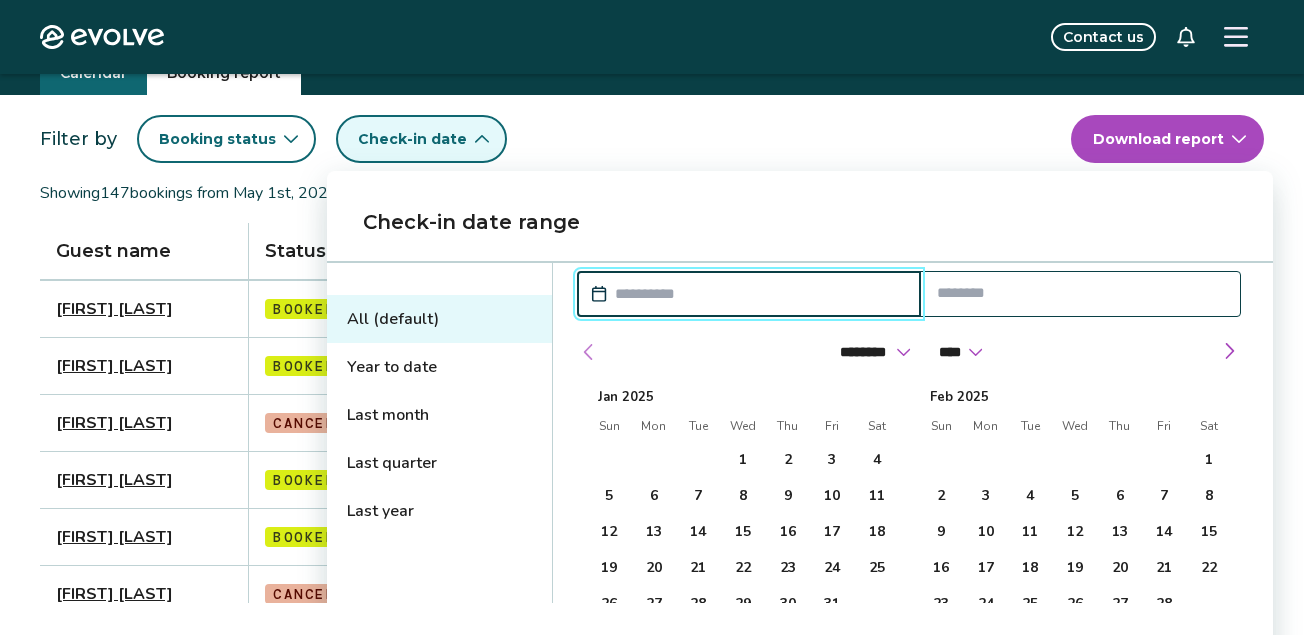 click at bounding box center [589, 352] 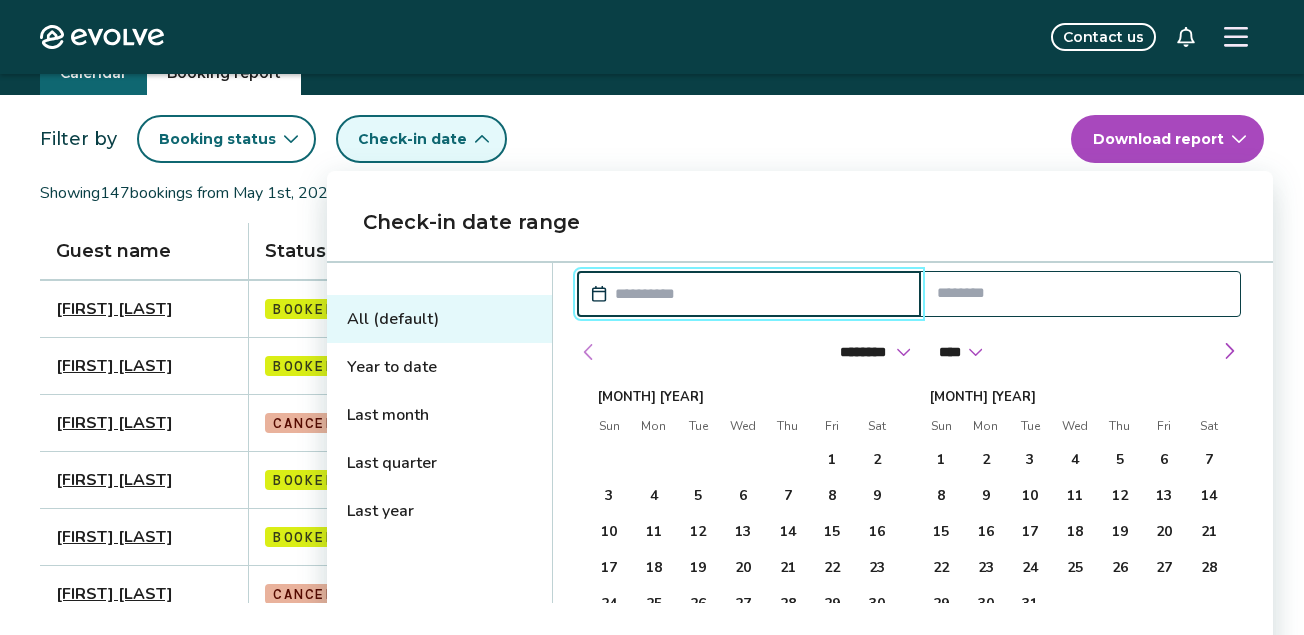 click at bounding box center [589, 352] 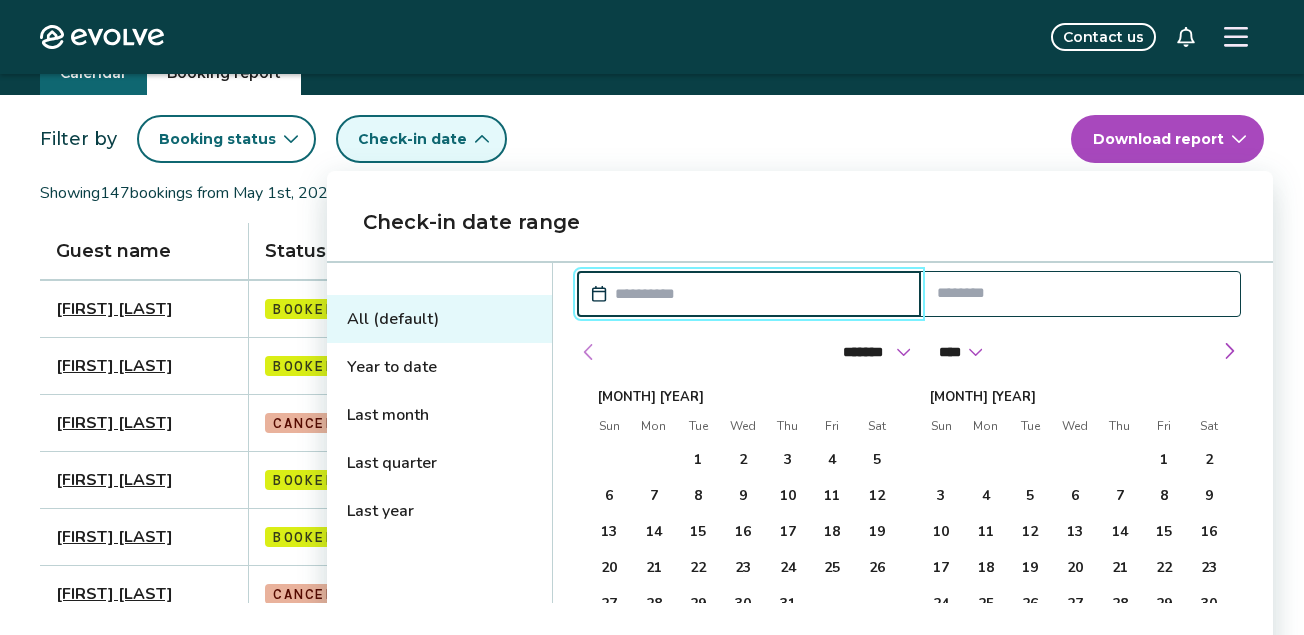 click at bounding box center [589, 352] 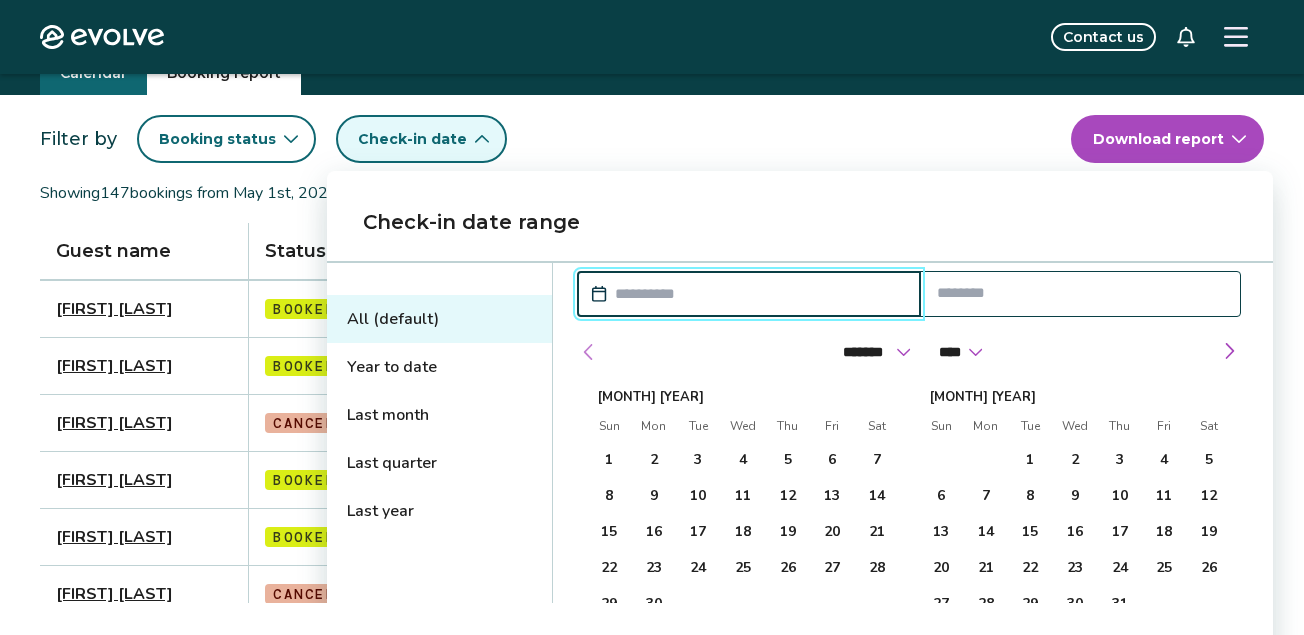 click at bounding box center (589, 352) 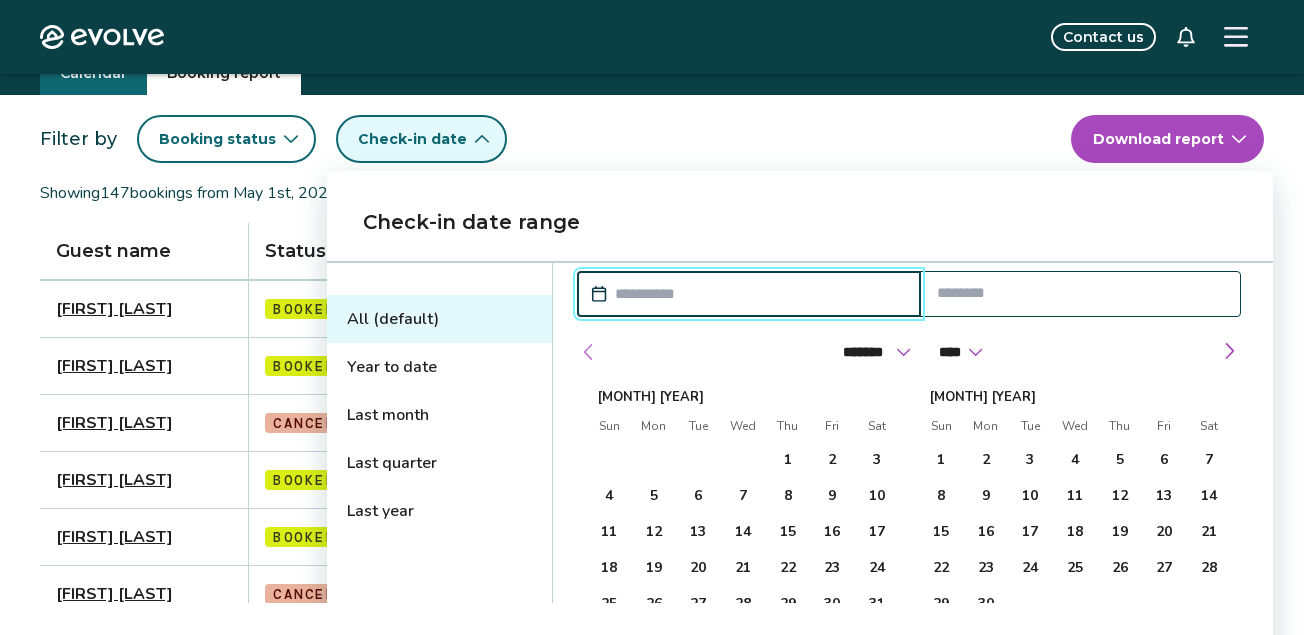 click at bounding box center (589, 352) 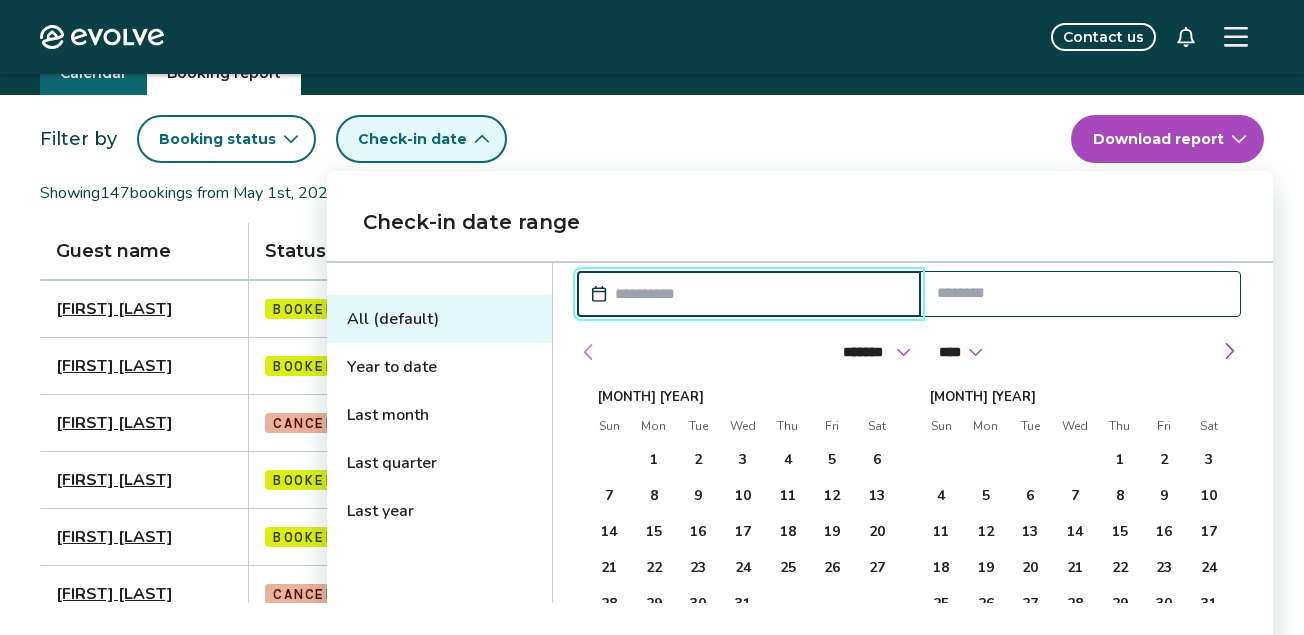 click at bounding box center (589, 352) 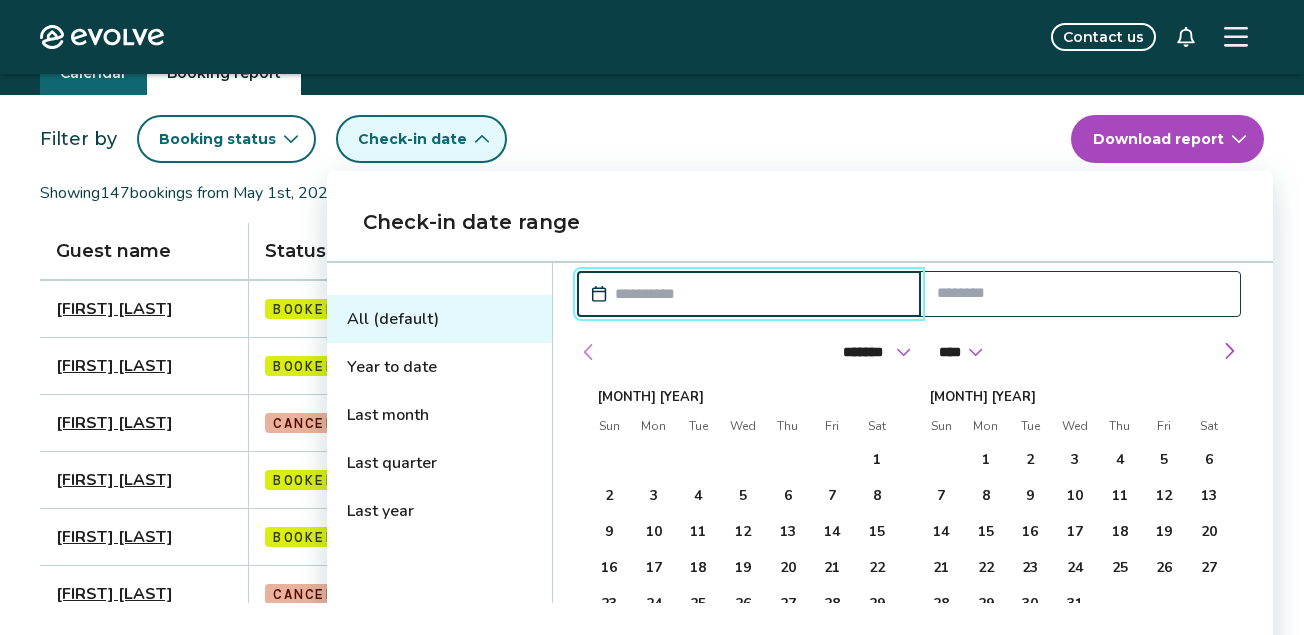click at bounding box center [589, 352] 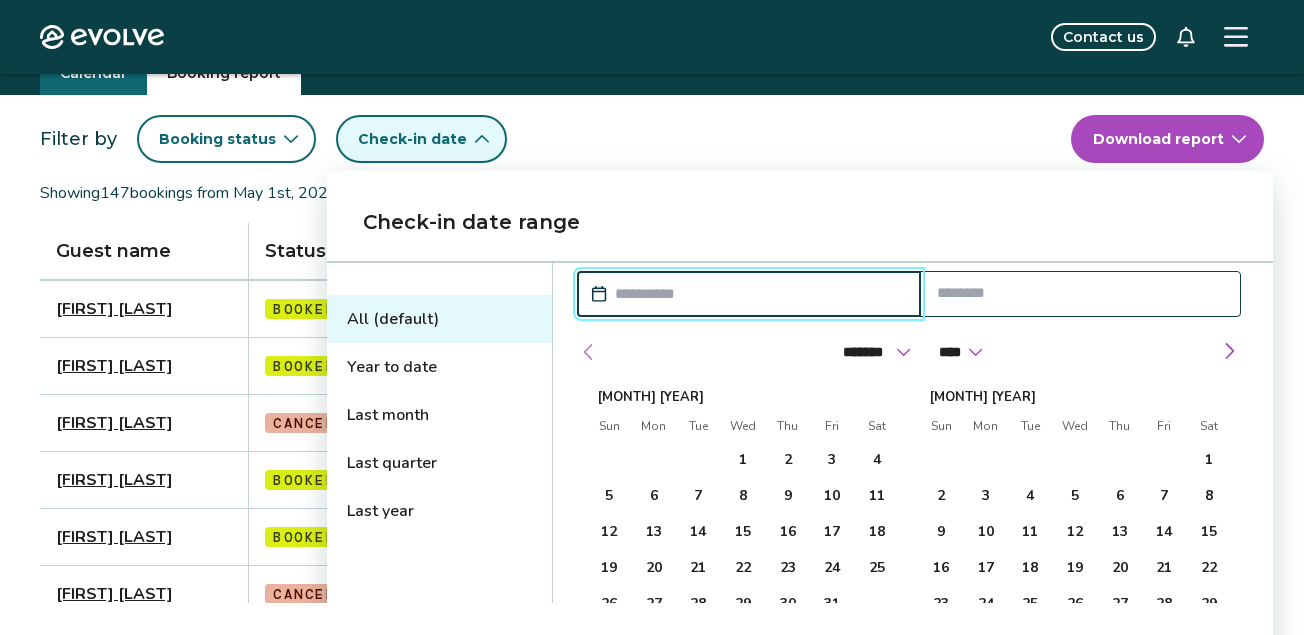 click at bounding box center [589, 352] 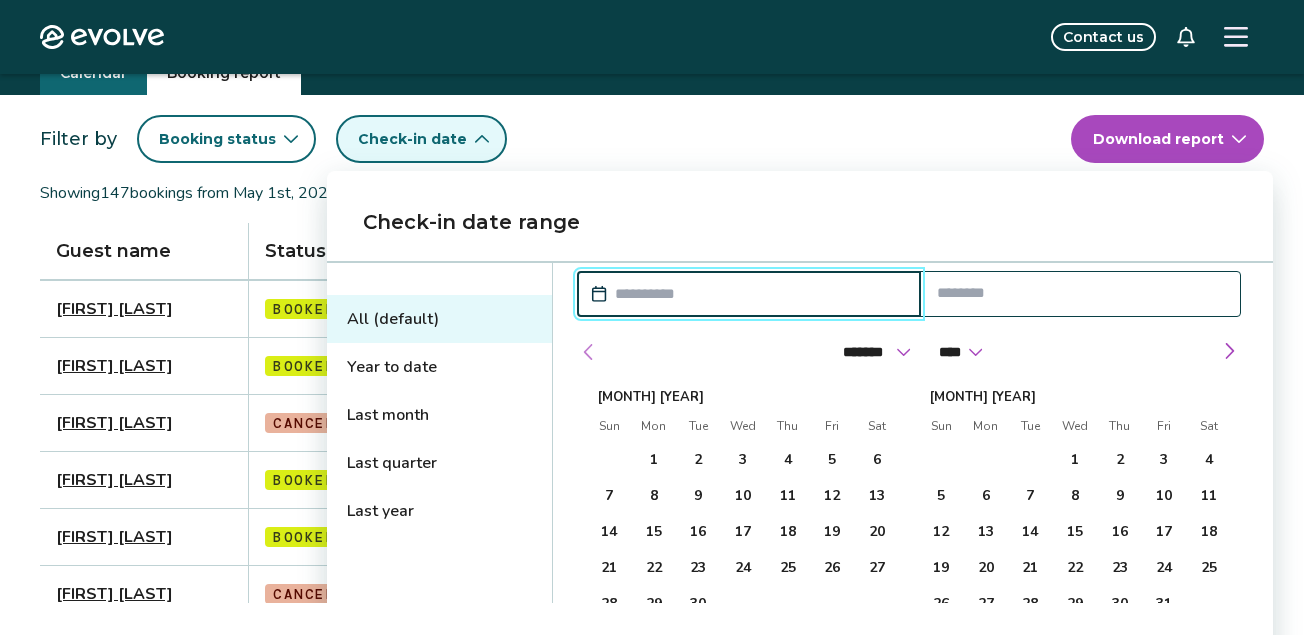 click at bounding box center (589, 352) 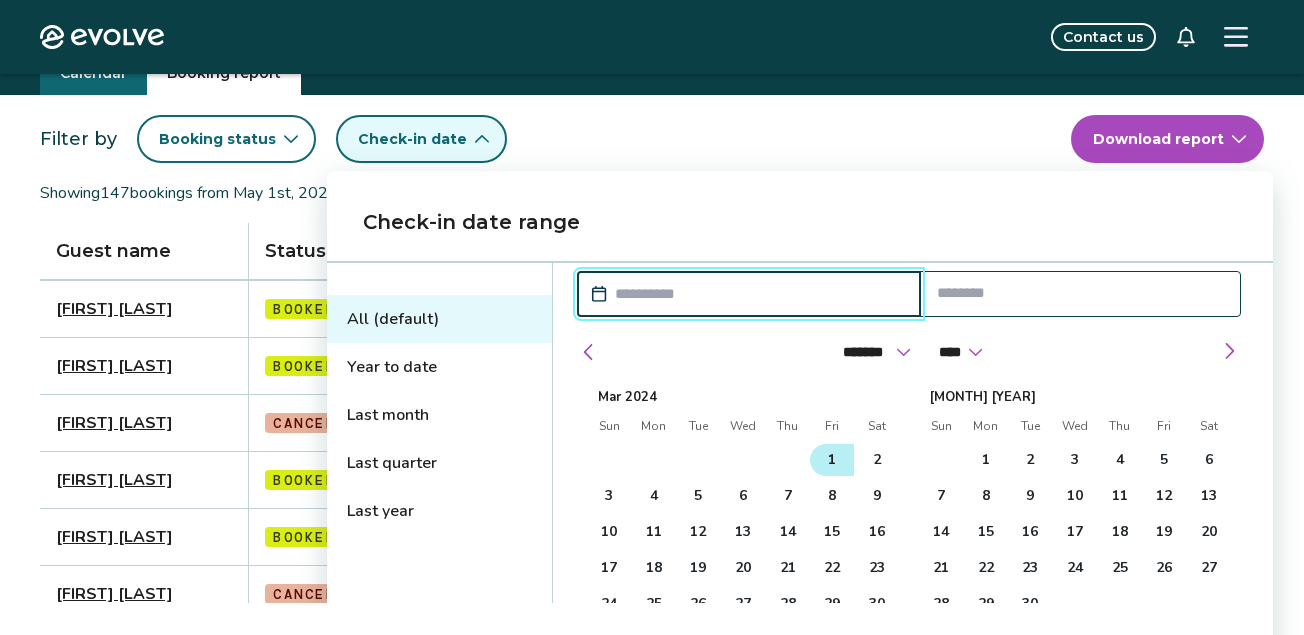 click on "1" at bounding box center [832, 460] 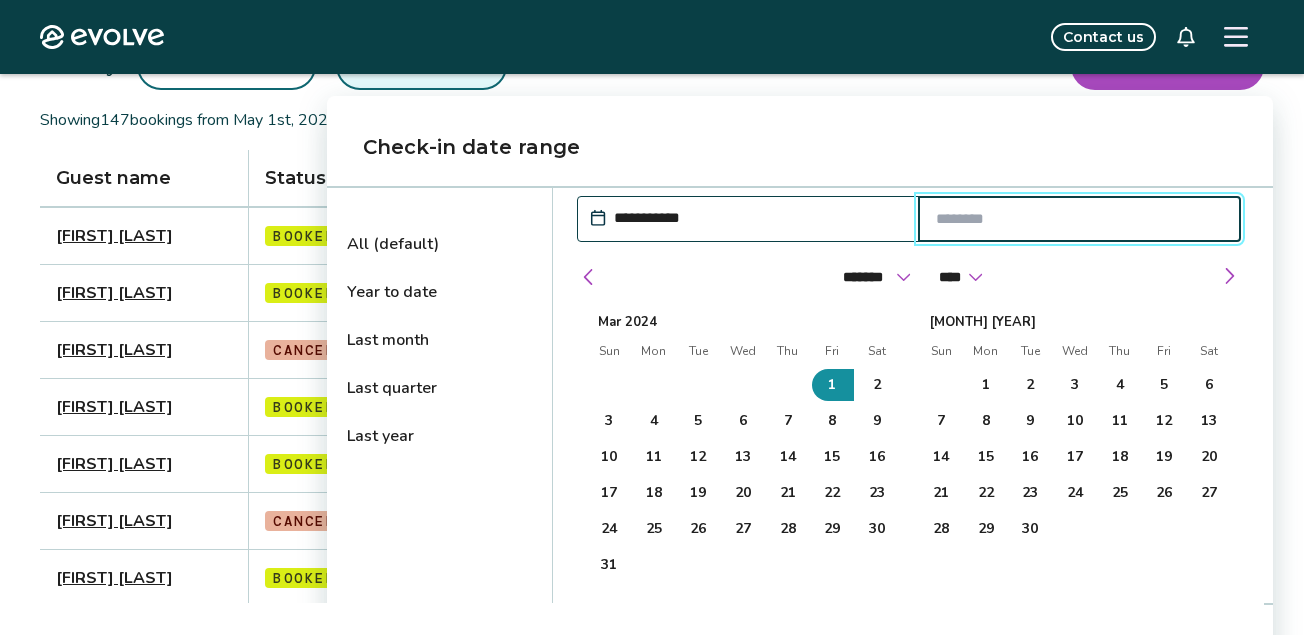 scroll, scrollTop: 162, scrollLeft: 0, axis: vertical 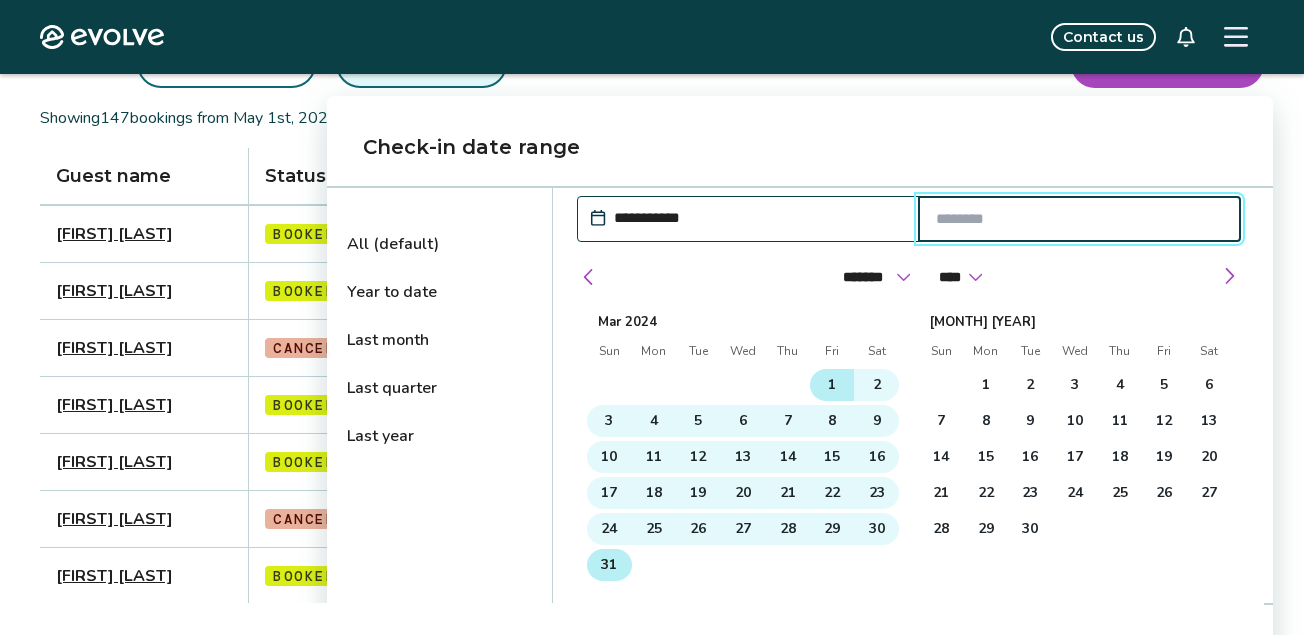 click on "31" at bounding box center (609, 565) 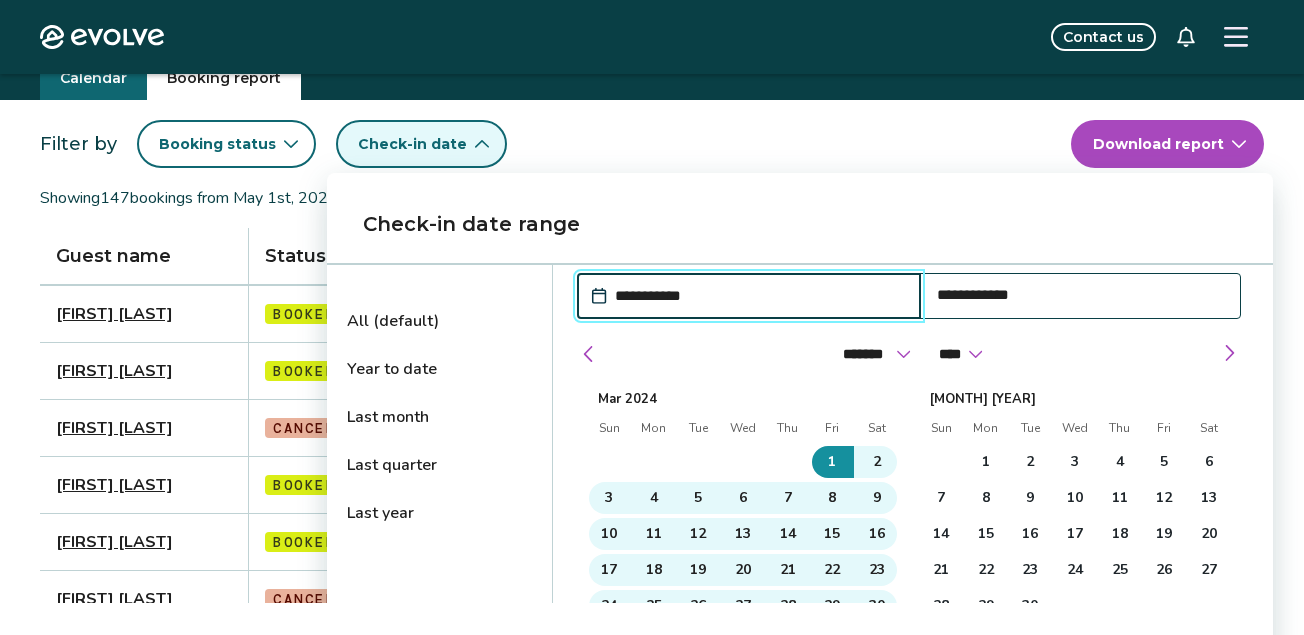scroll, scrollTop: 81, scrollLeft: 0, axis: vertical 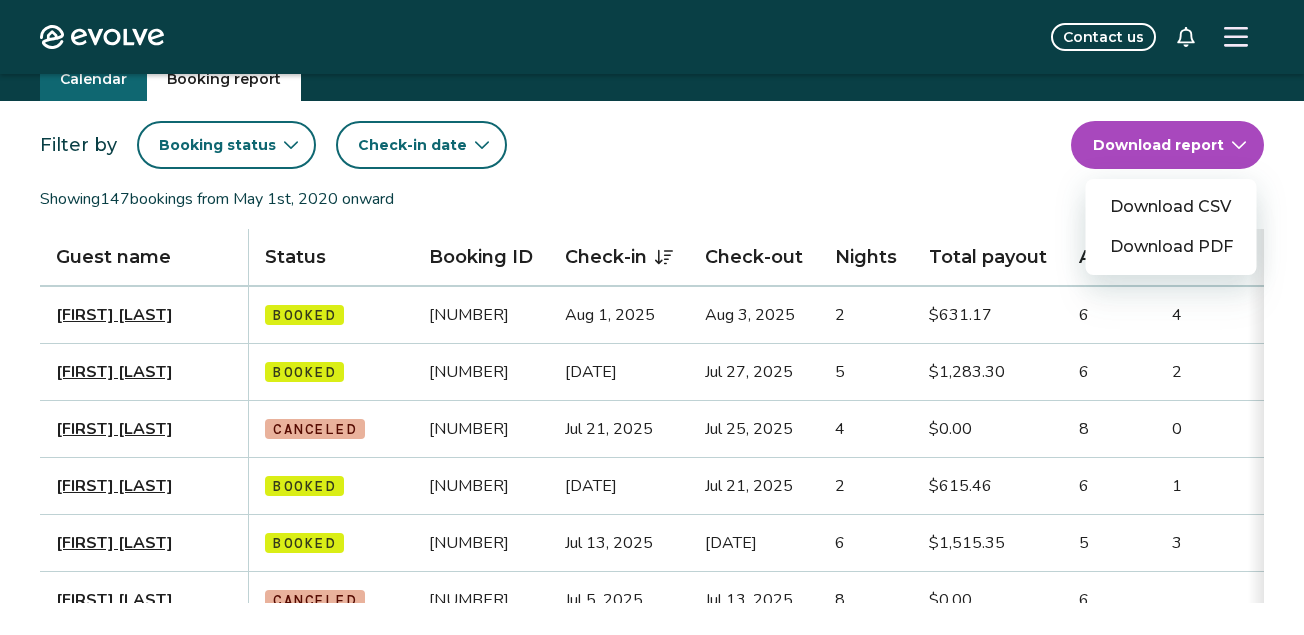 click on "[FIRST] [LAST] Booked [NUMBER] [MONTH], [YEAR] [MONTH], [YEAR] [NUMBER] $[PRICE] [NUMBER] [NUMBER] [NUMBER] No ([PHONE]) [DATE], [YEAR] Airbnb [FIRST] [LAST] Booked [NUMBER] [MONTH], [YEAR] [MONTH], [YEAR] [NUMBER] $[PRICE] [NUMBER] [NUMBER] [NUMBER] No ([PHONE]) [DATE], [YEAR] Airbnb [FIRST] [LAST] Canceled [NUMBER] [MONTH], [YEAR] [MONTH], [YEAR] [NUMBER] $[PRICE] [NUMBER] No [EMAIL] ([PHONE]) [DATE], [YEAR] Booking.com [FIRST] [LAST] Booked [NUMBER] [MONTH], [YEAR] [MONTH], [YEAR] [NUMBER] $[PRICE] [NUMBER] [NUMBER] [NUMBER] No ([PHONE]) [DATE], [YEAR] Airbnb [FIRST] [LAST] Booked [NUMBER] [DATE], [YEAR] [DATE], [YEAR] [NUMBER] $[PRICE] [NUMBER] [NUMBER] No [EMAIL] ([PHONE]) [DATE], [YEAR] VRBO [FIRST] [LAST] Canceled [NUMBER] [DATE], [YEAR] [DATE], [YEAR] [NUMBER] $[PRICE] No [EMAIL] ([PHONE]) [DATE], [YEAR] Marriott" at bounding box center [652, 807] 